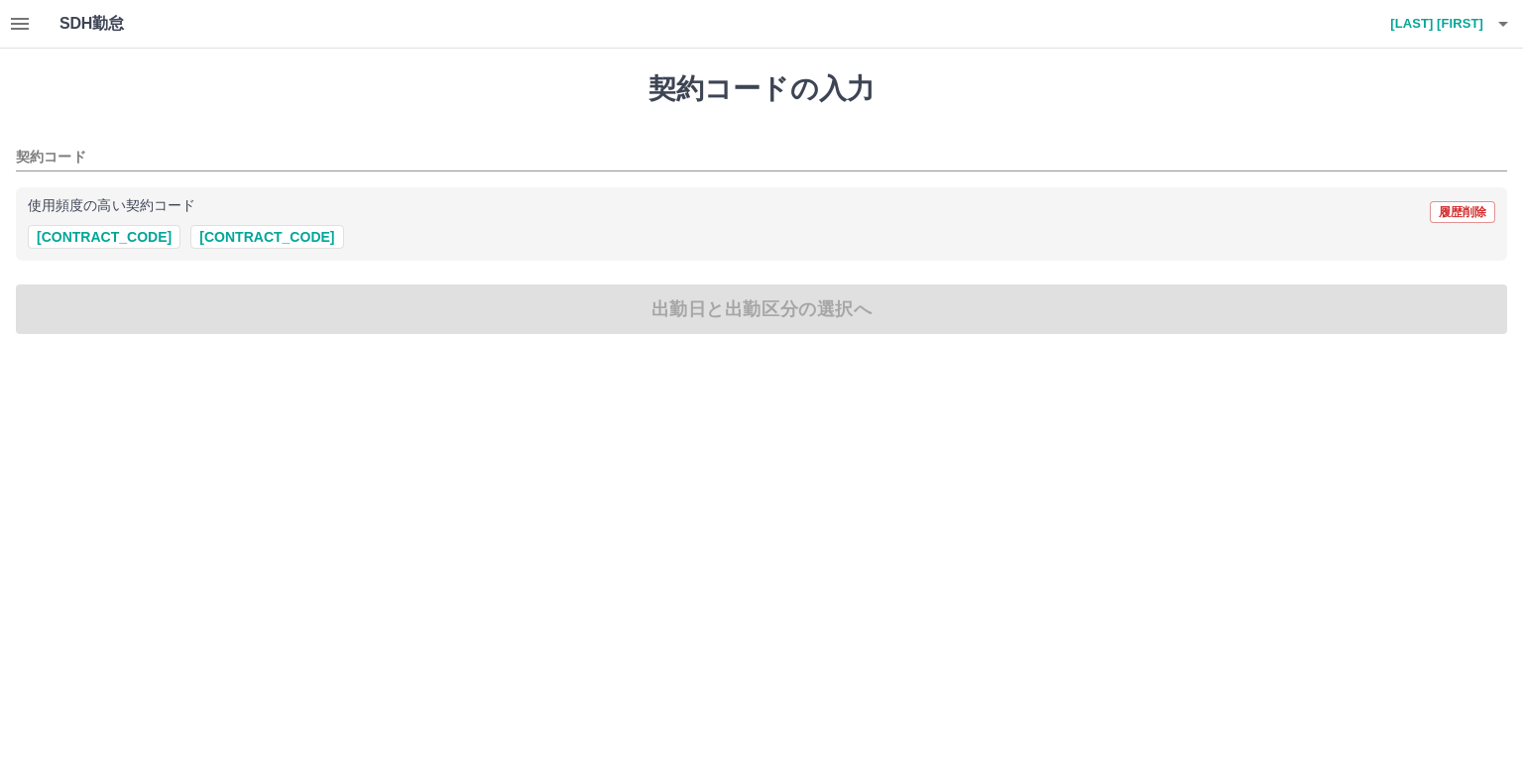 scroll, scrollTop: 0, scrollLeft: 0, axis: both 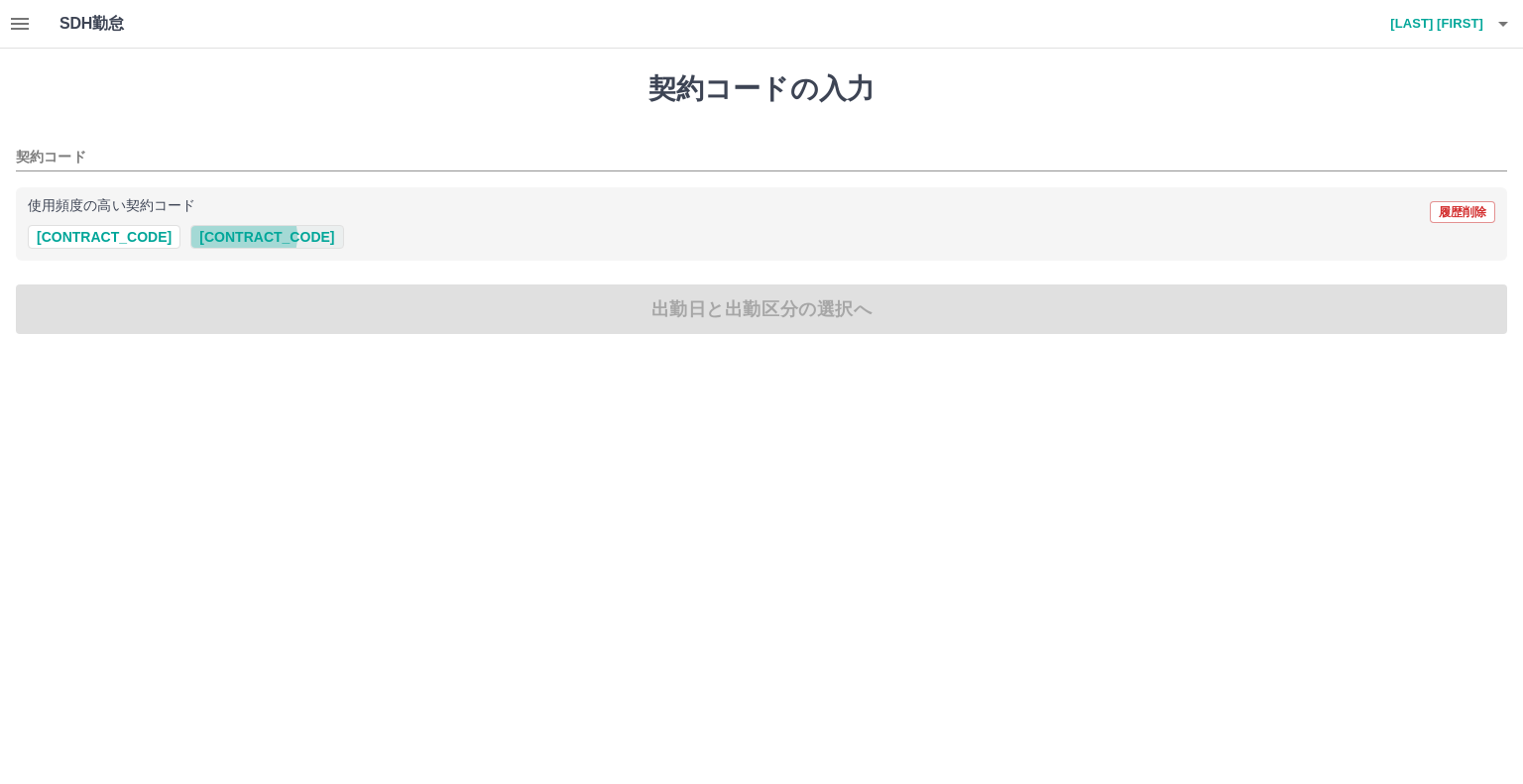 click on "[CONTRACT_CODE]" at bounding box center [267, 237] 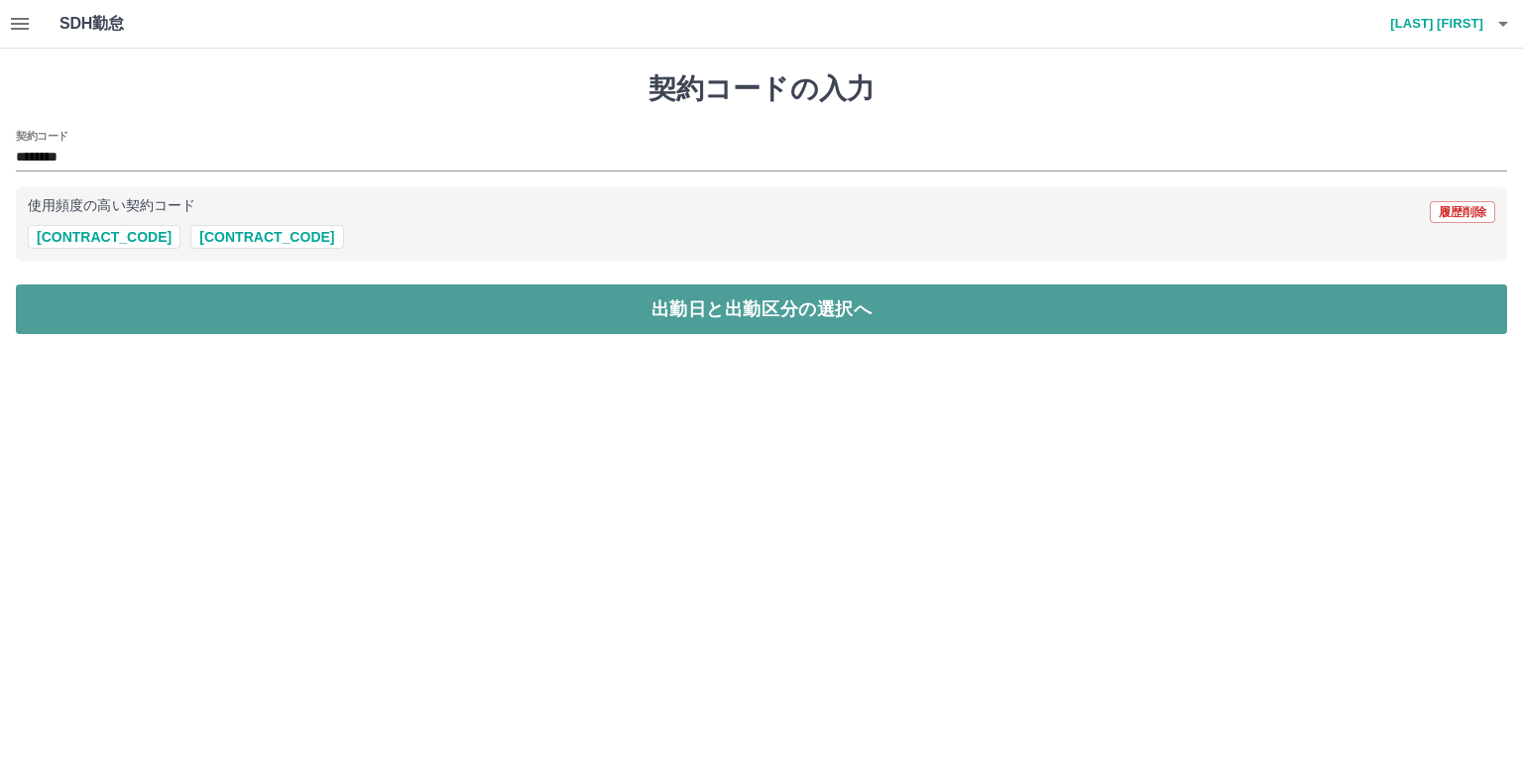 click on "出勤日と出勤区分の選択へ" at bounding box center (762, 309) 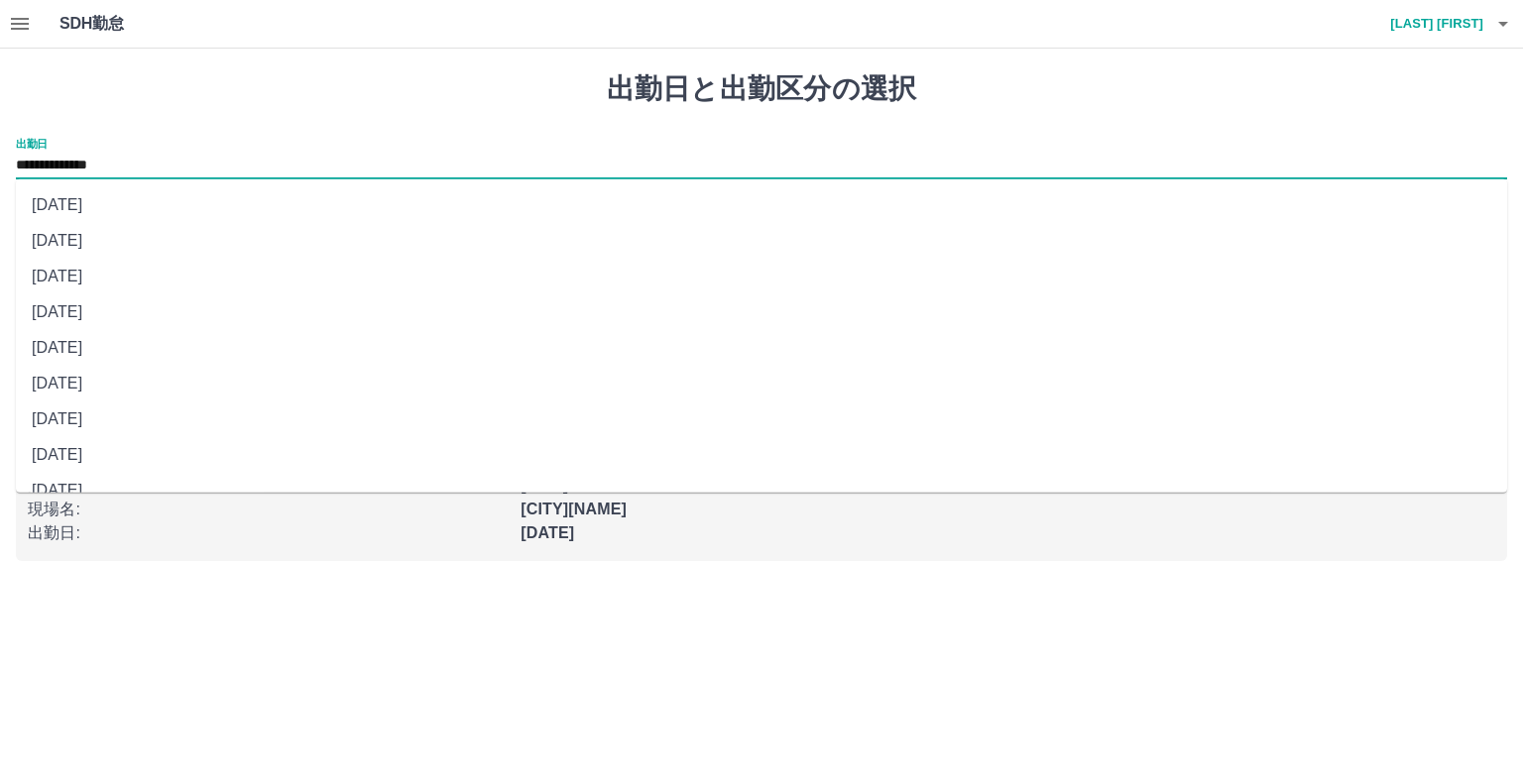 click on "**********" at bounding box center [762, 166] 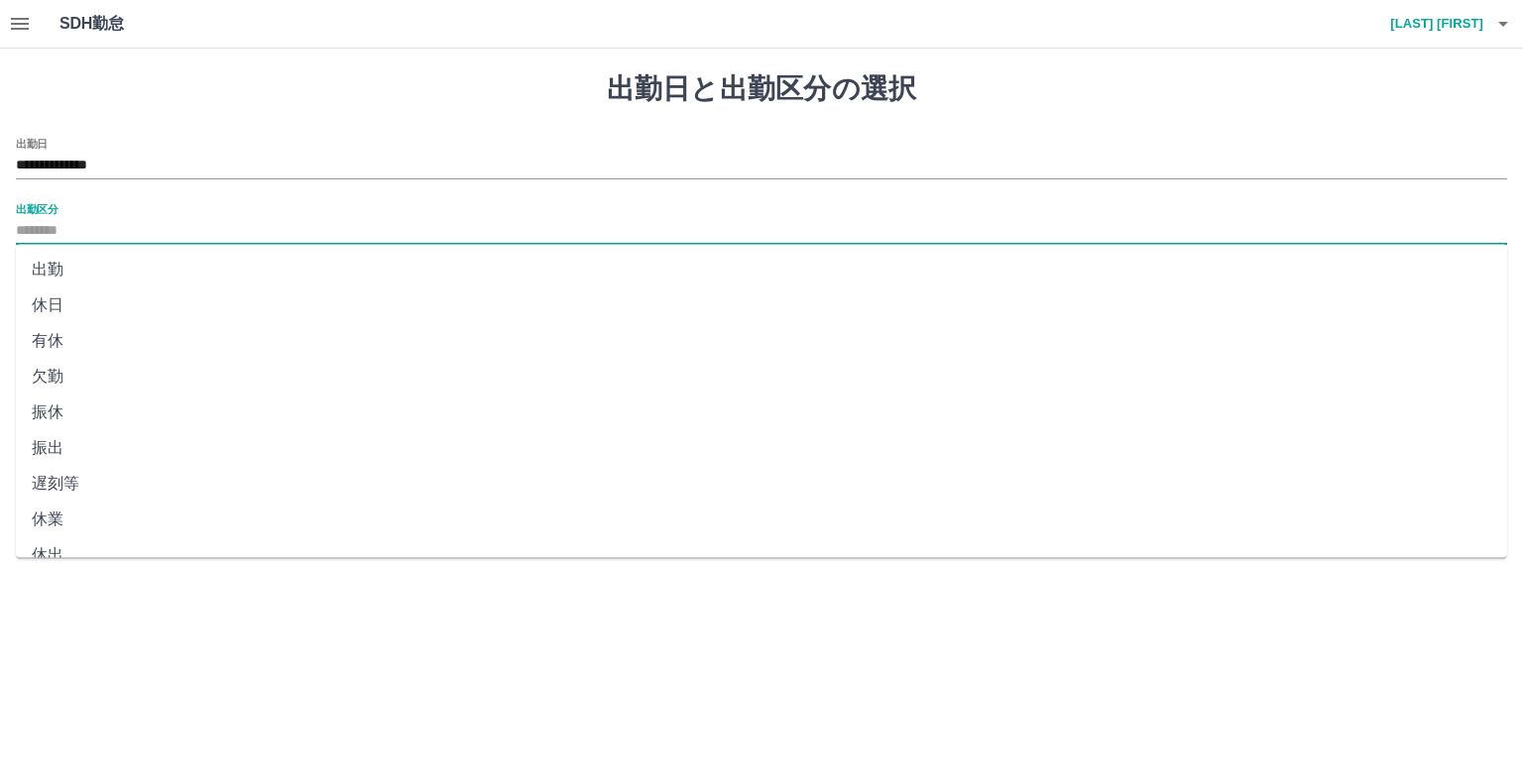 click on "出勤区分" at bounding box center [762, 231] 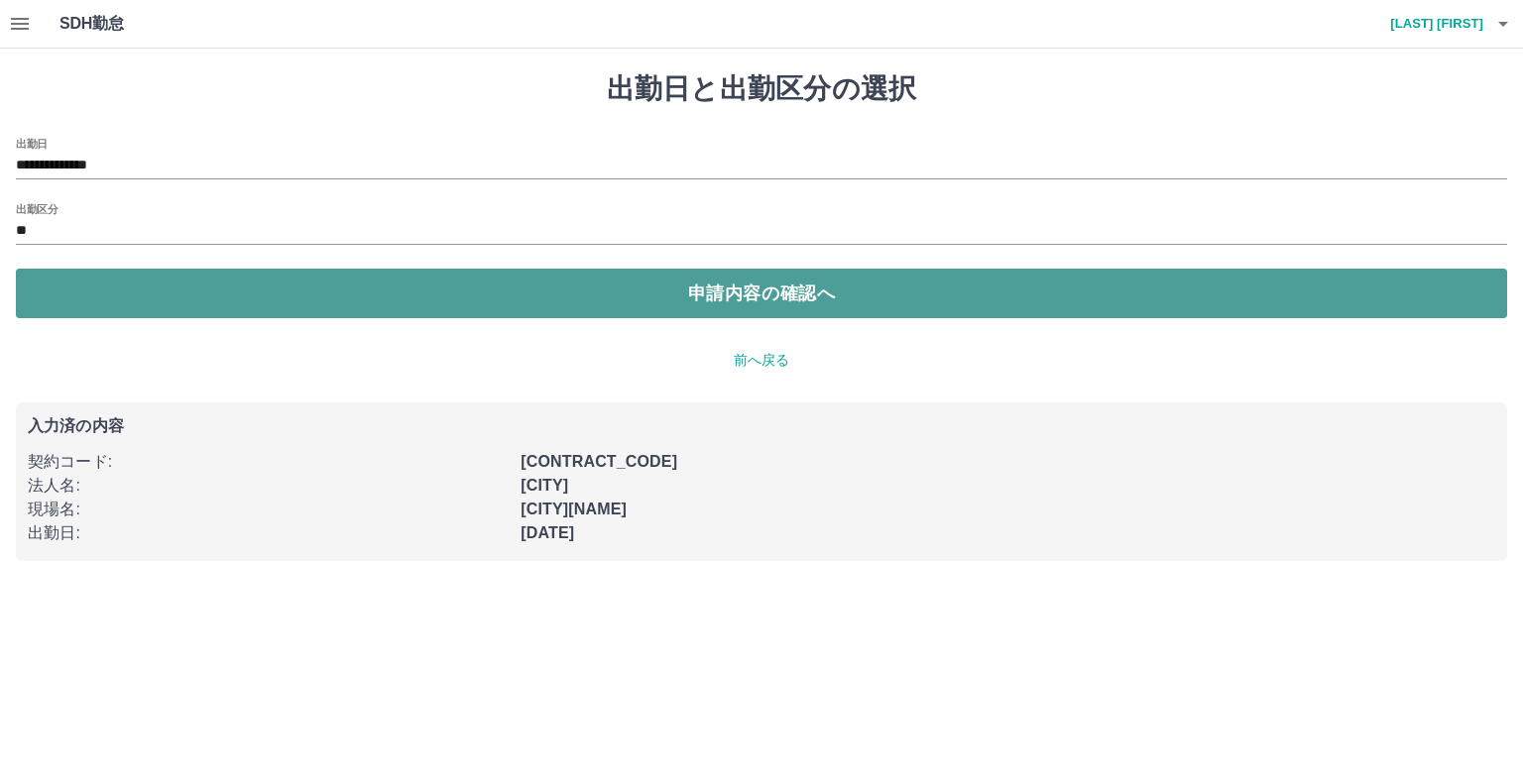click on "申請内容の確認へ" at bounding box center (762, 293) 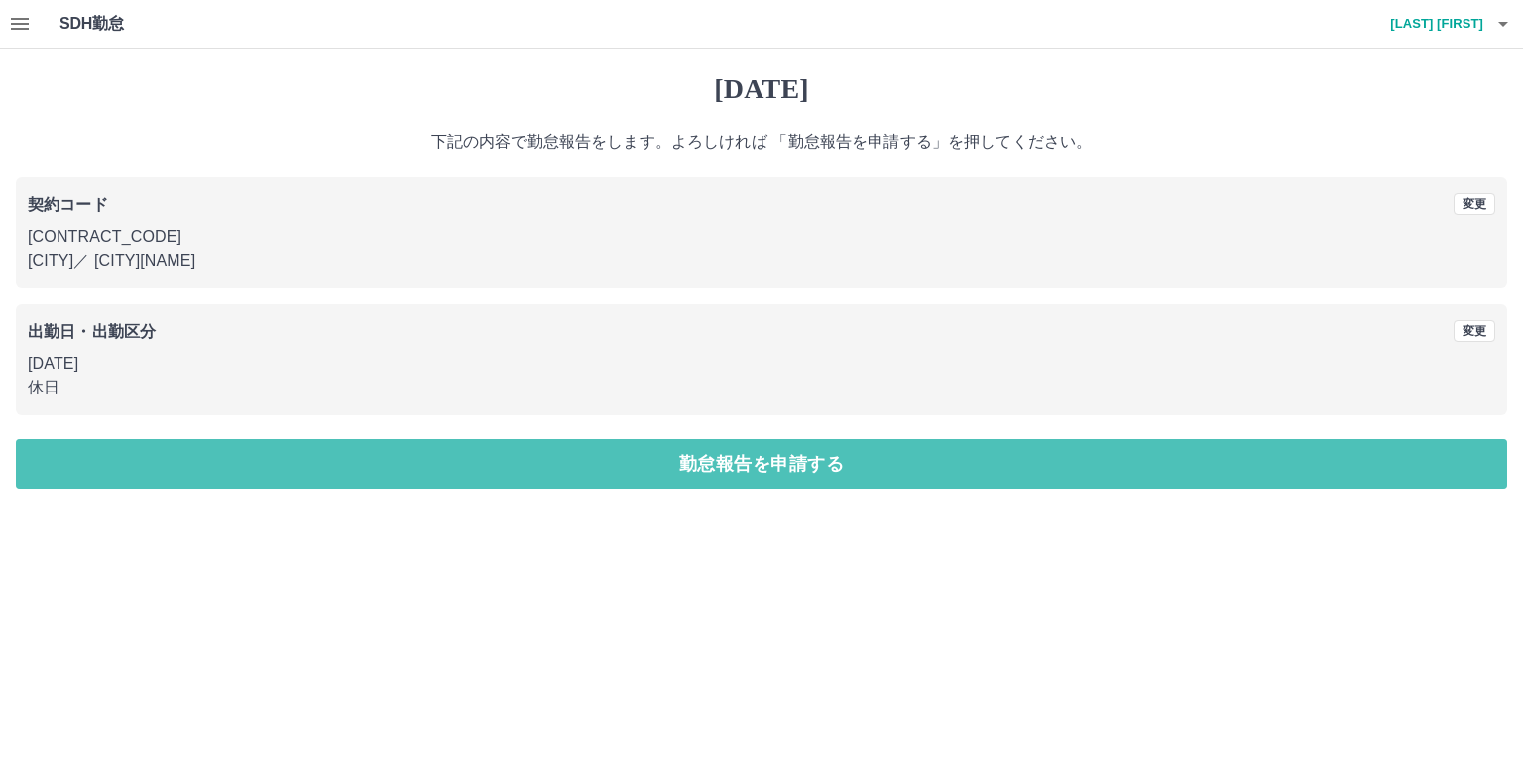 click on "勤怠報告を申請する" at bounding box center [762, 464] 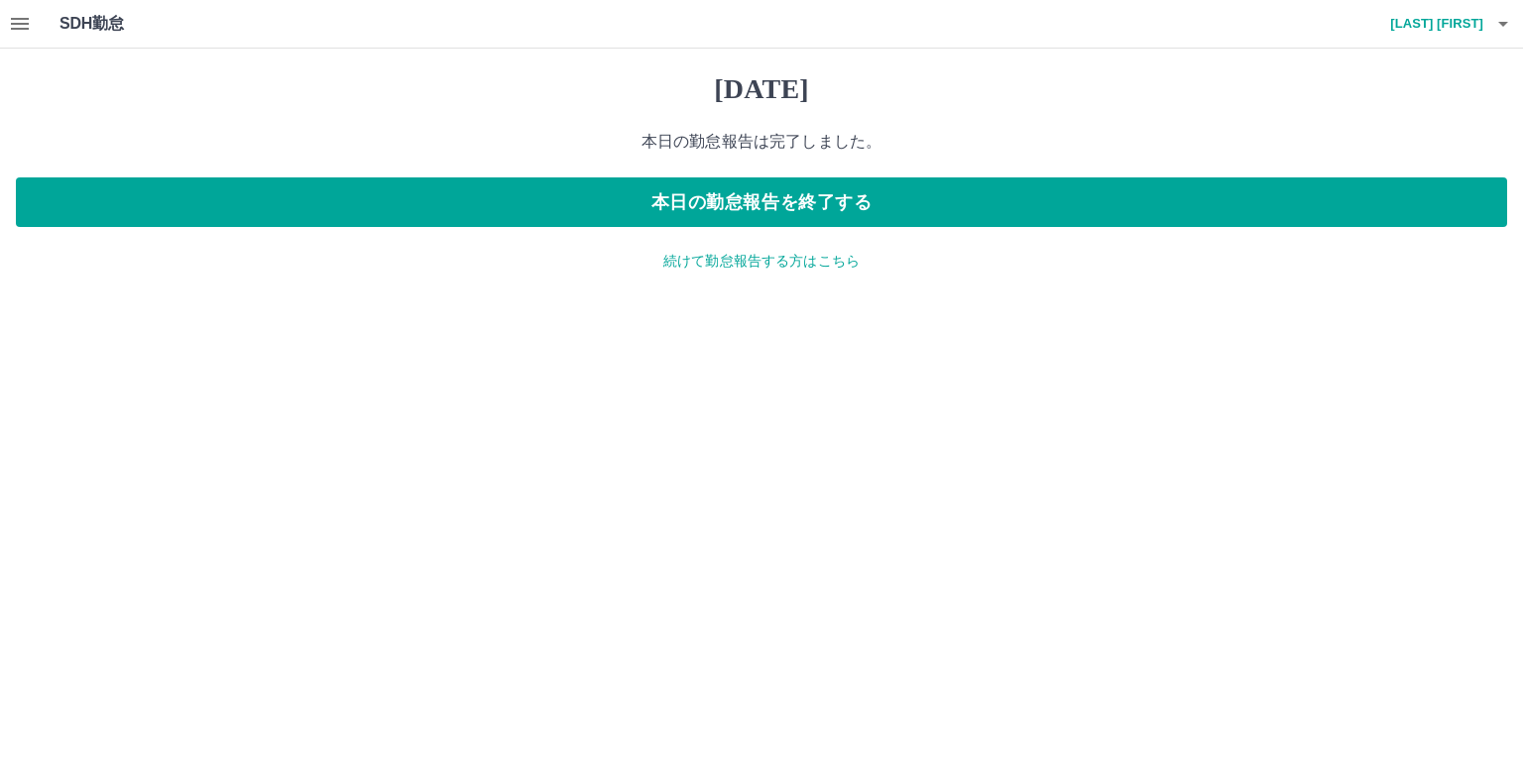 click on "続けて勤怠報告する方はこちら" at bounding box center [762, 261] 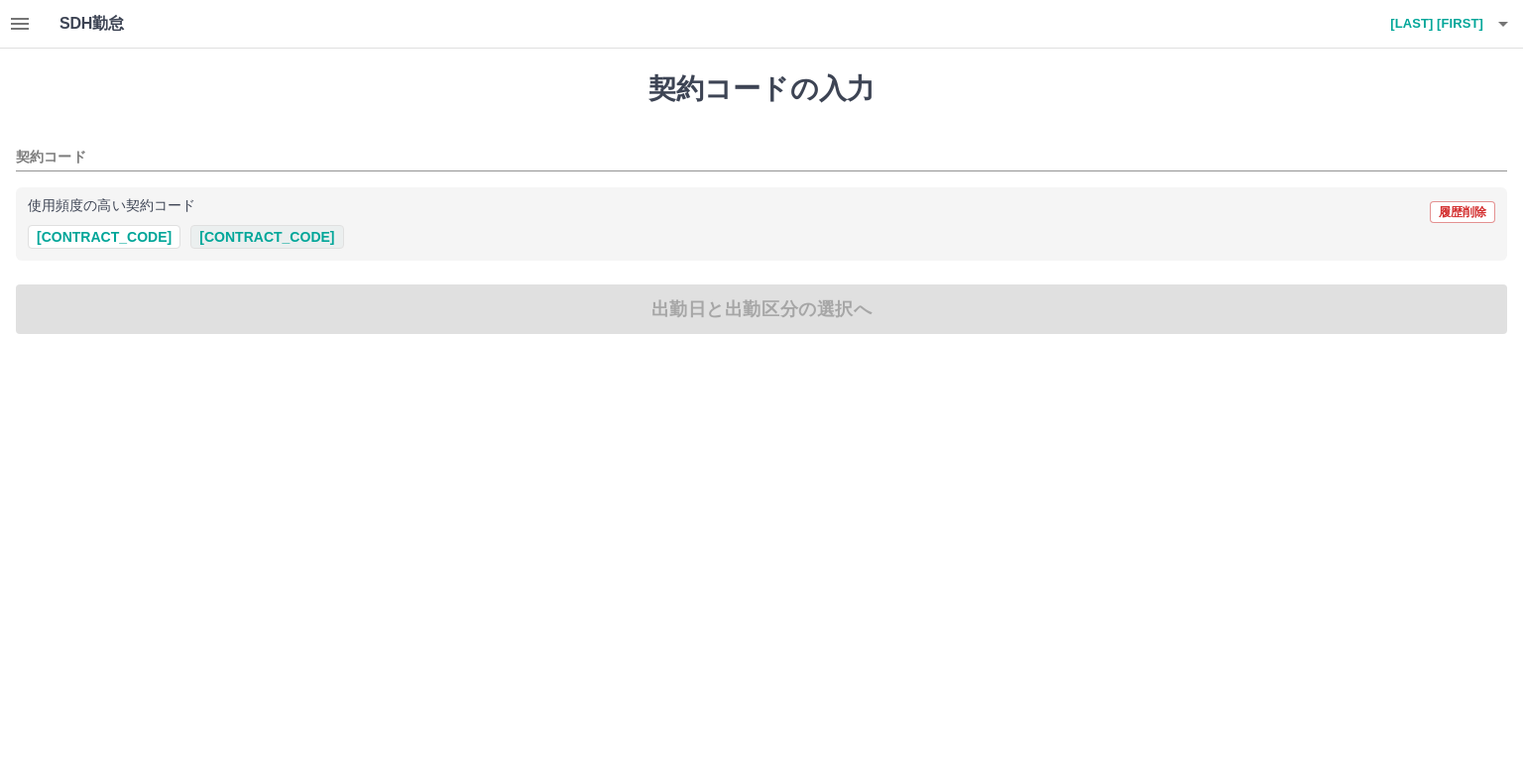 click on "[CONTRACT_CODE]" at bounding box center (267, 237) 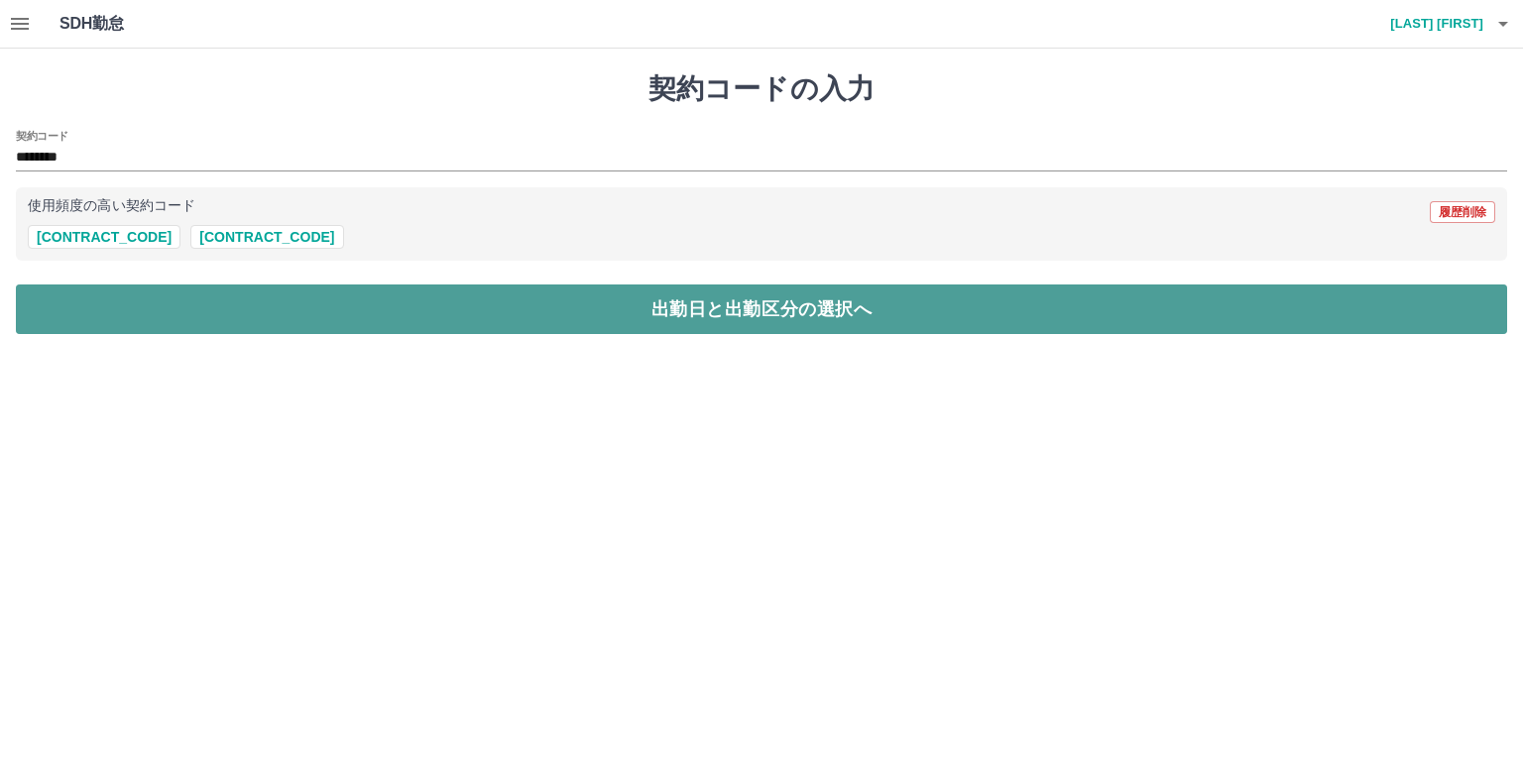 click on "出勤日と出勤区分の選択へ" at bounding box center [762, 309] 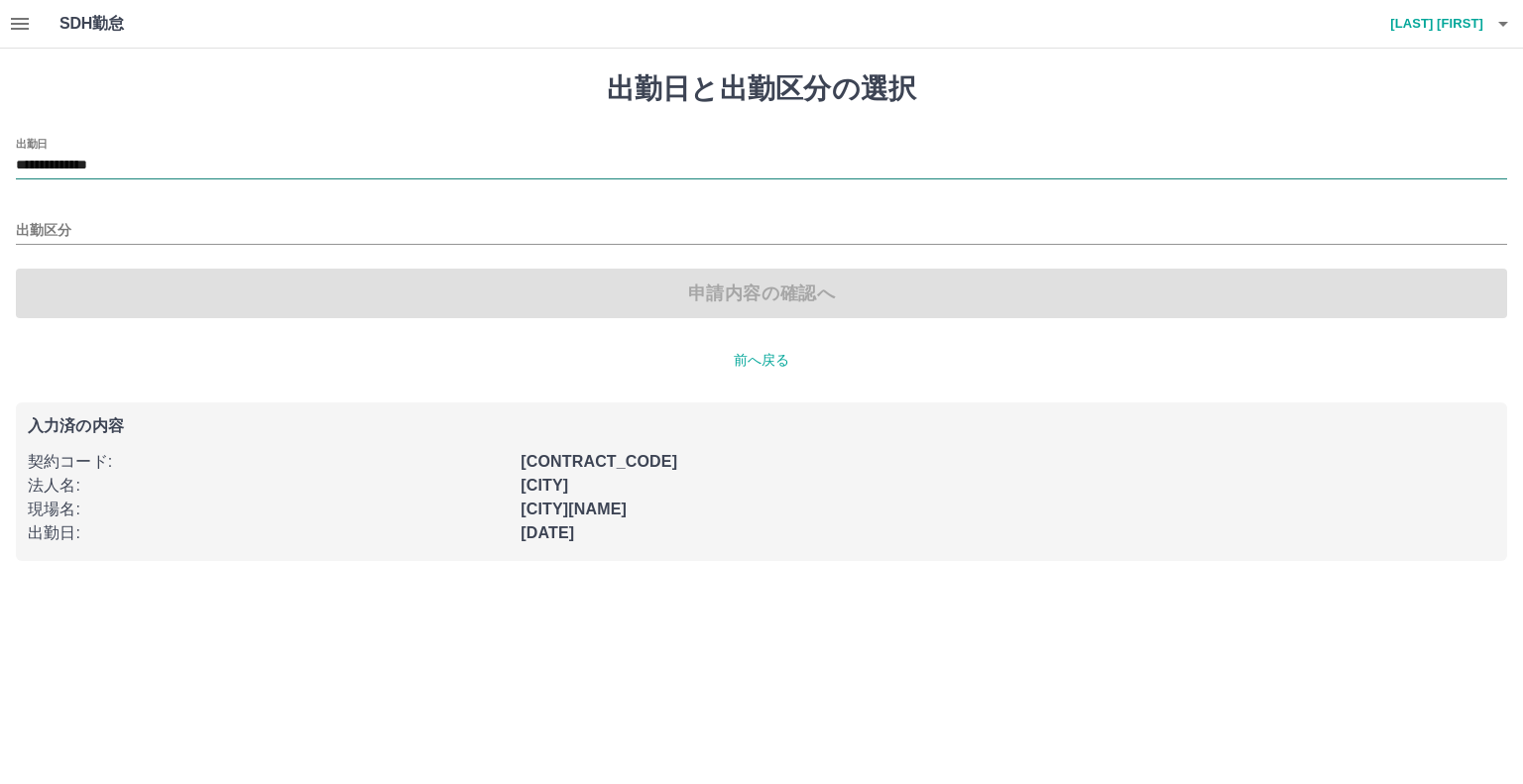 click on "**********" at bounding box center [762, 166] 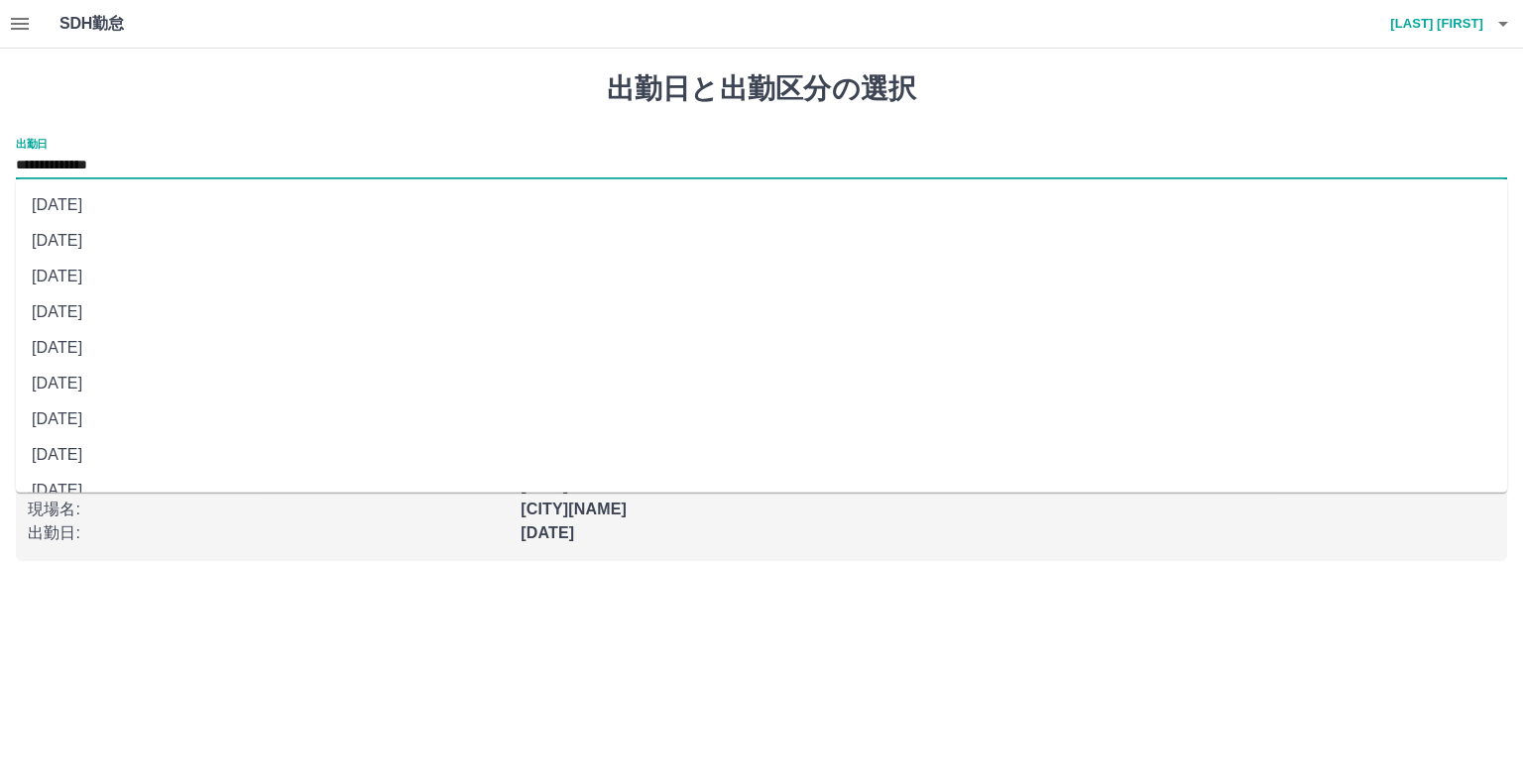 click on "[DATE]" at bounding box center [762, 312] 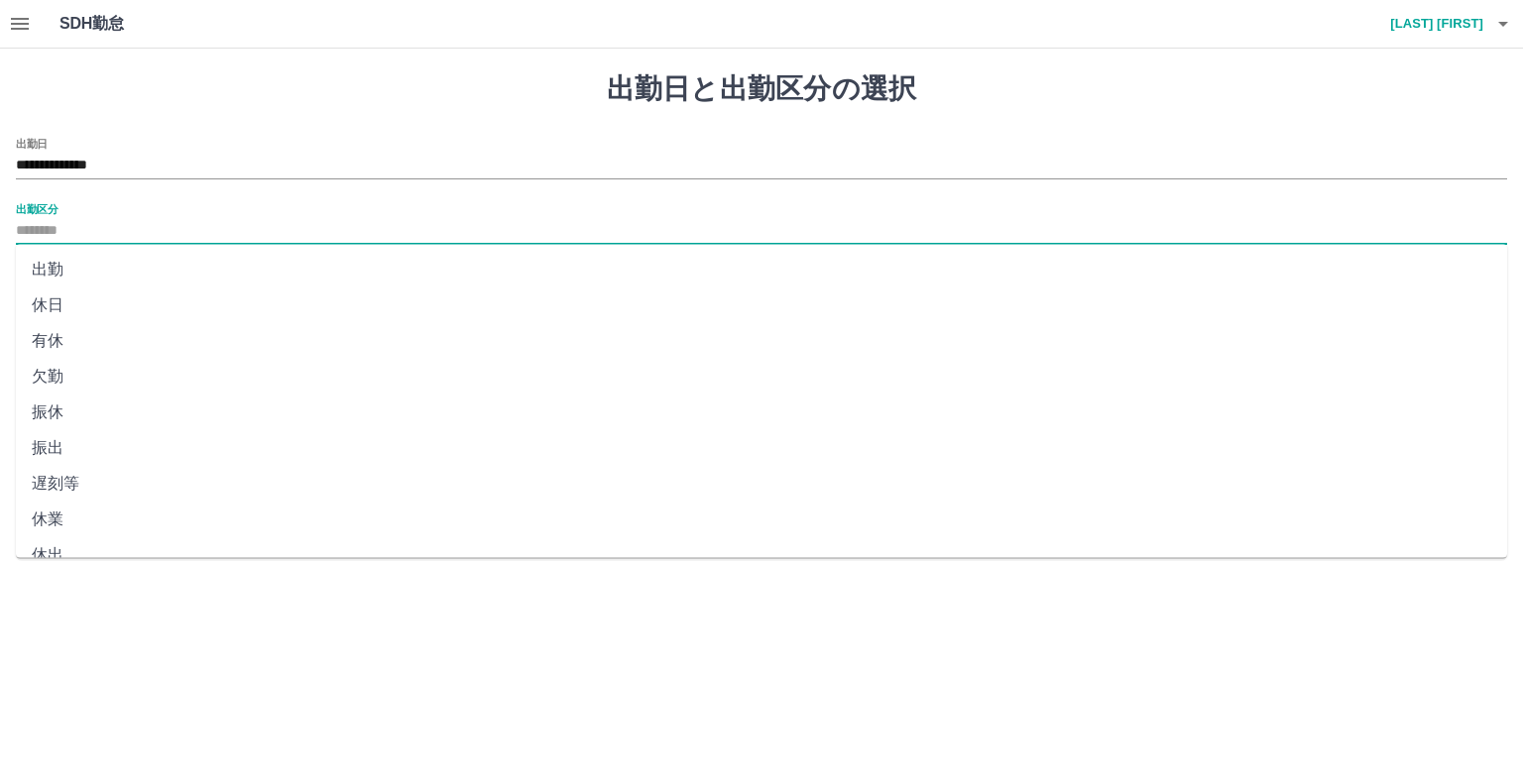click on "出勤区分" at bounding box center [762, 231] 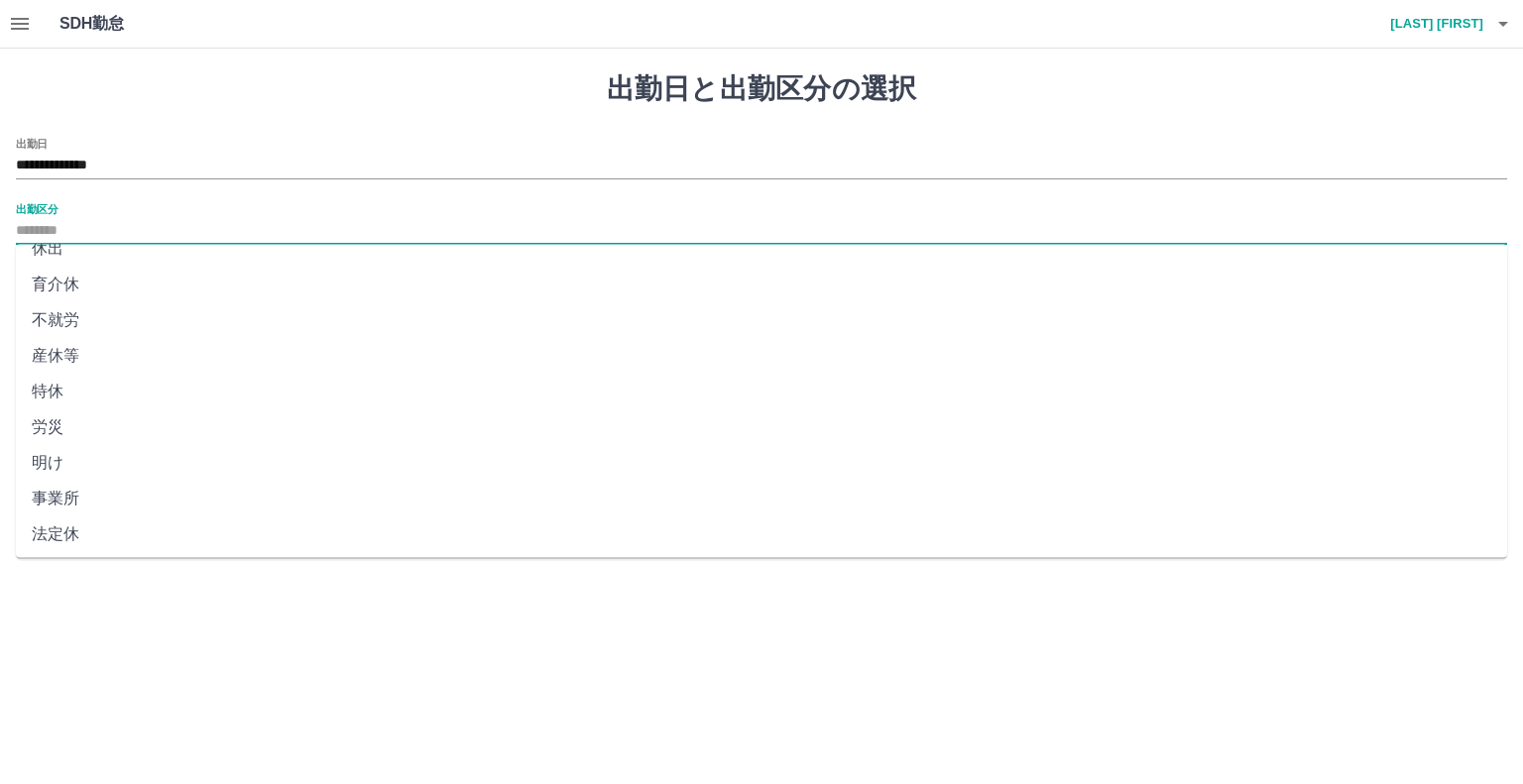 scroll, scrollTop: 344, scrollLeft: 0, axis: vertical 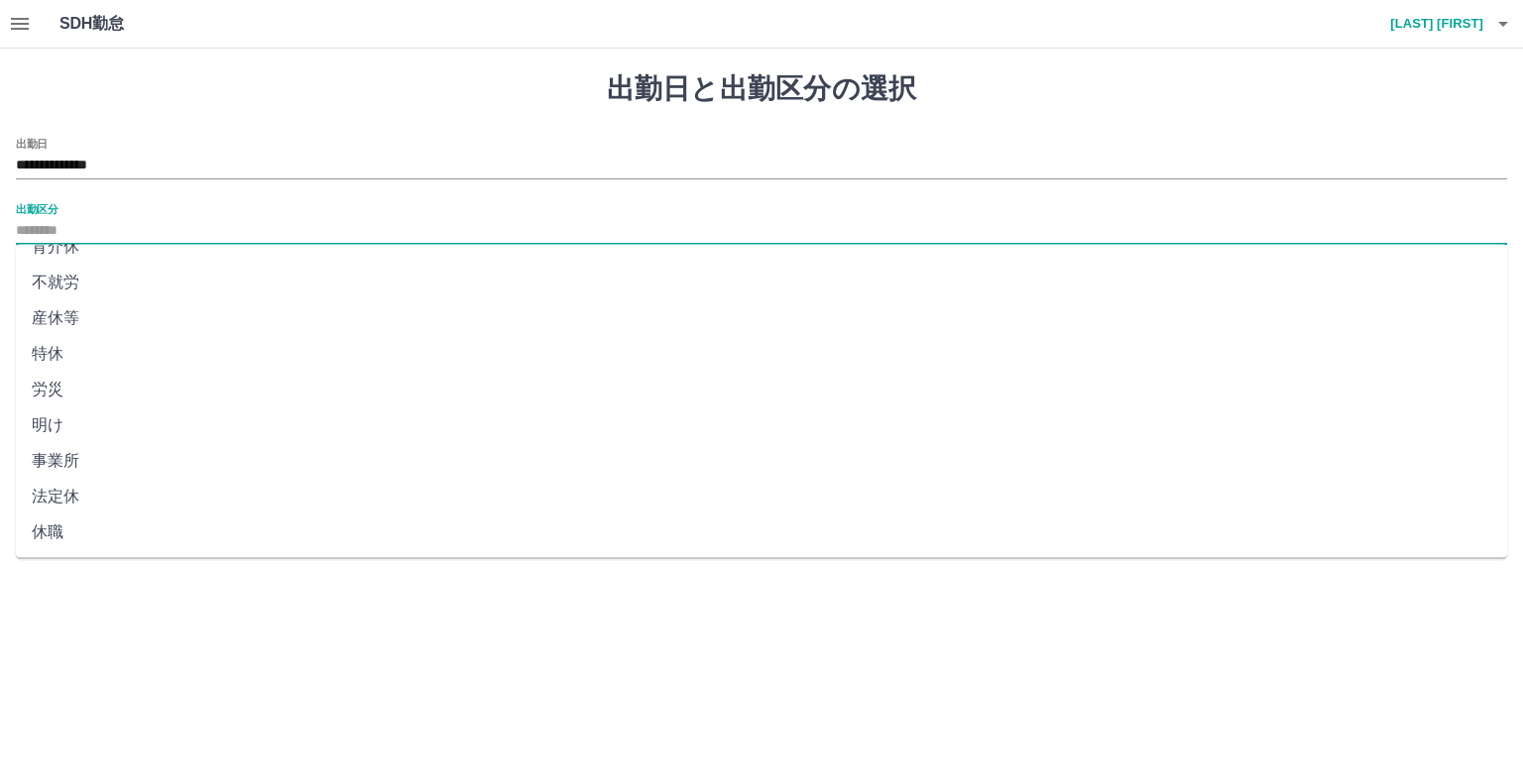 click on "法定休" at bounding box center (762, 497) 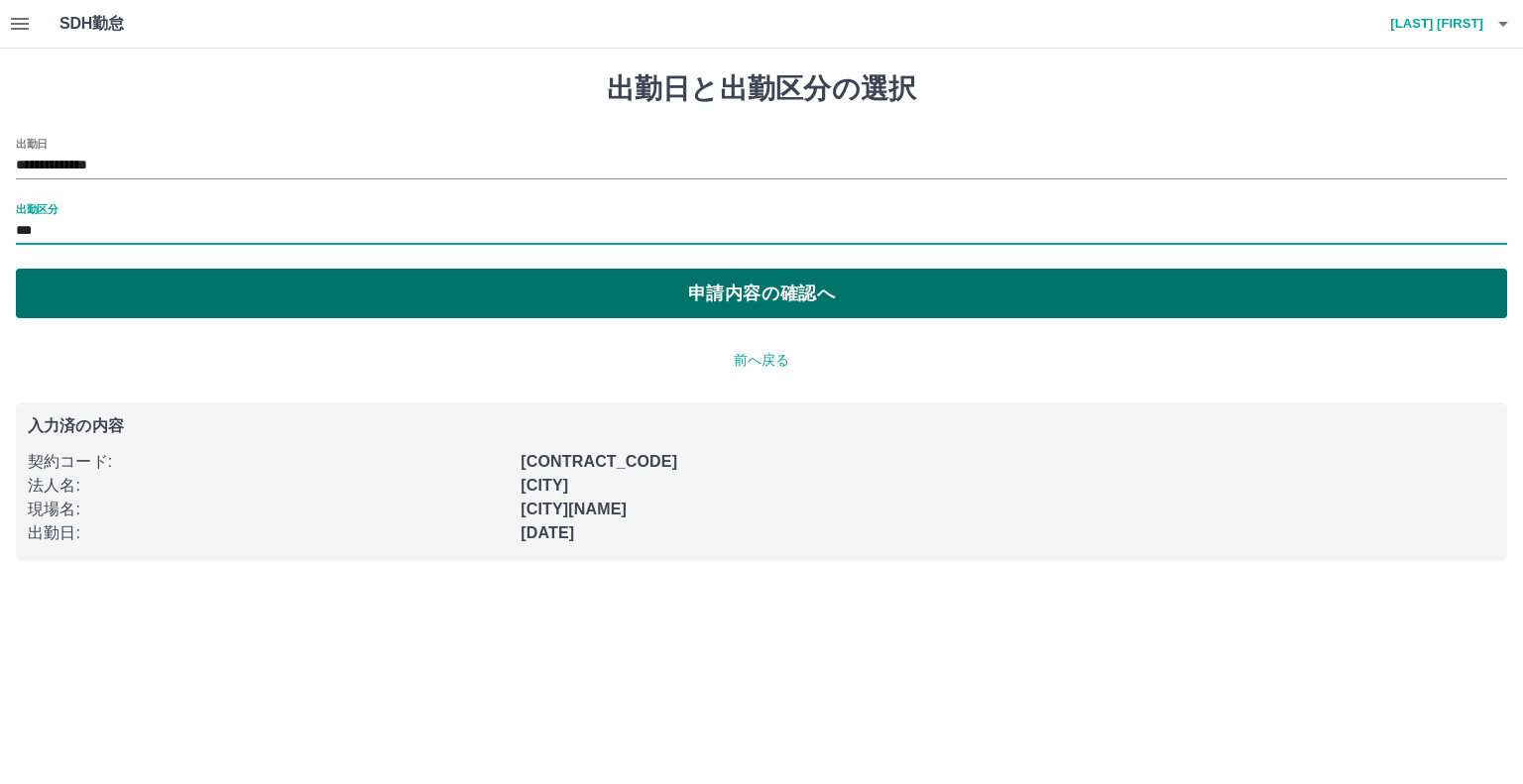 click on "申請内容の確認へ" at bounding box center (762, 293) 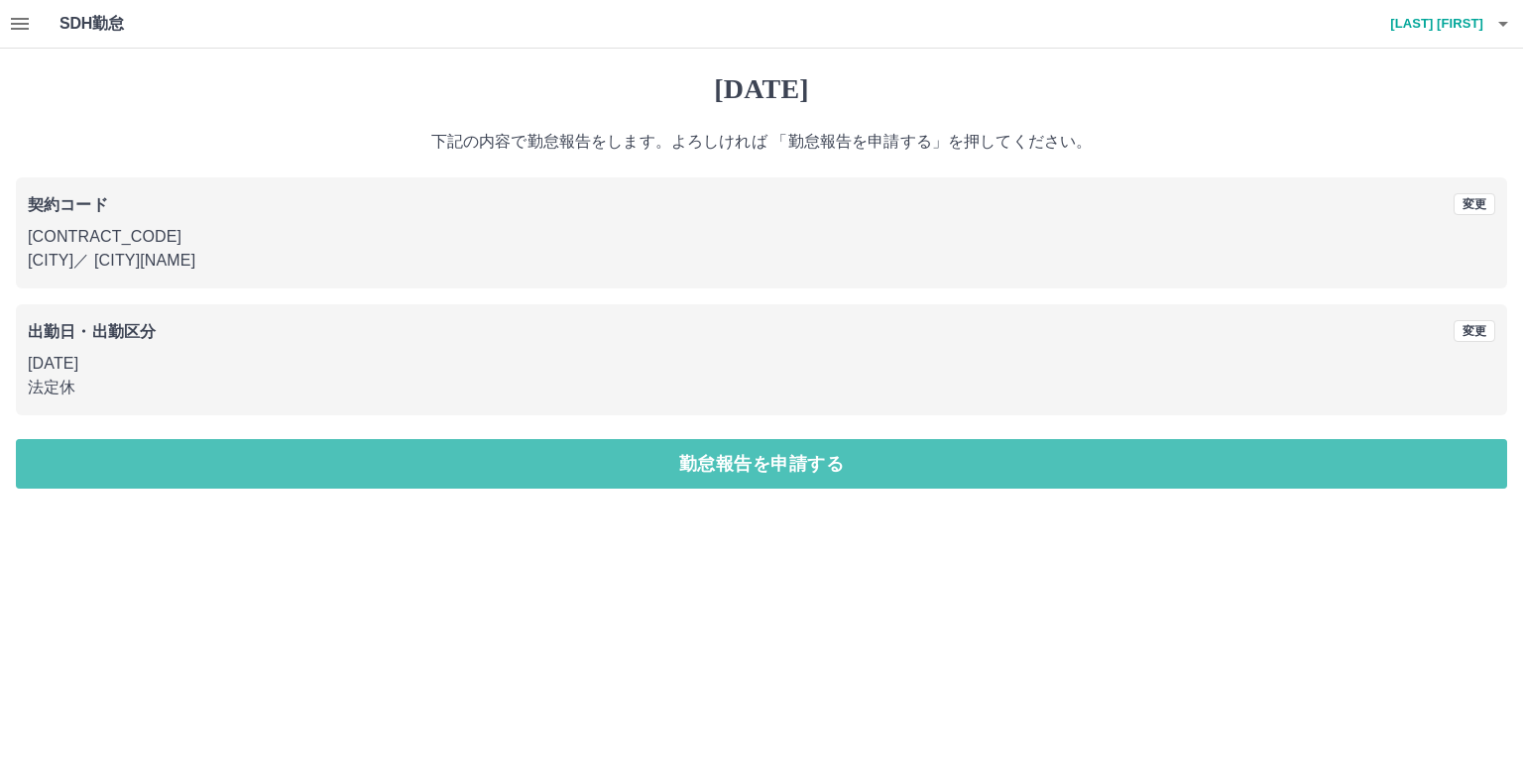 click on "勤怠報告を申請する" at bounding box center [762, 464] 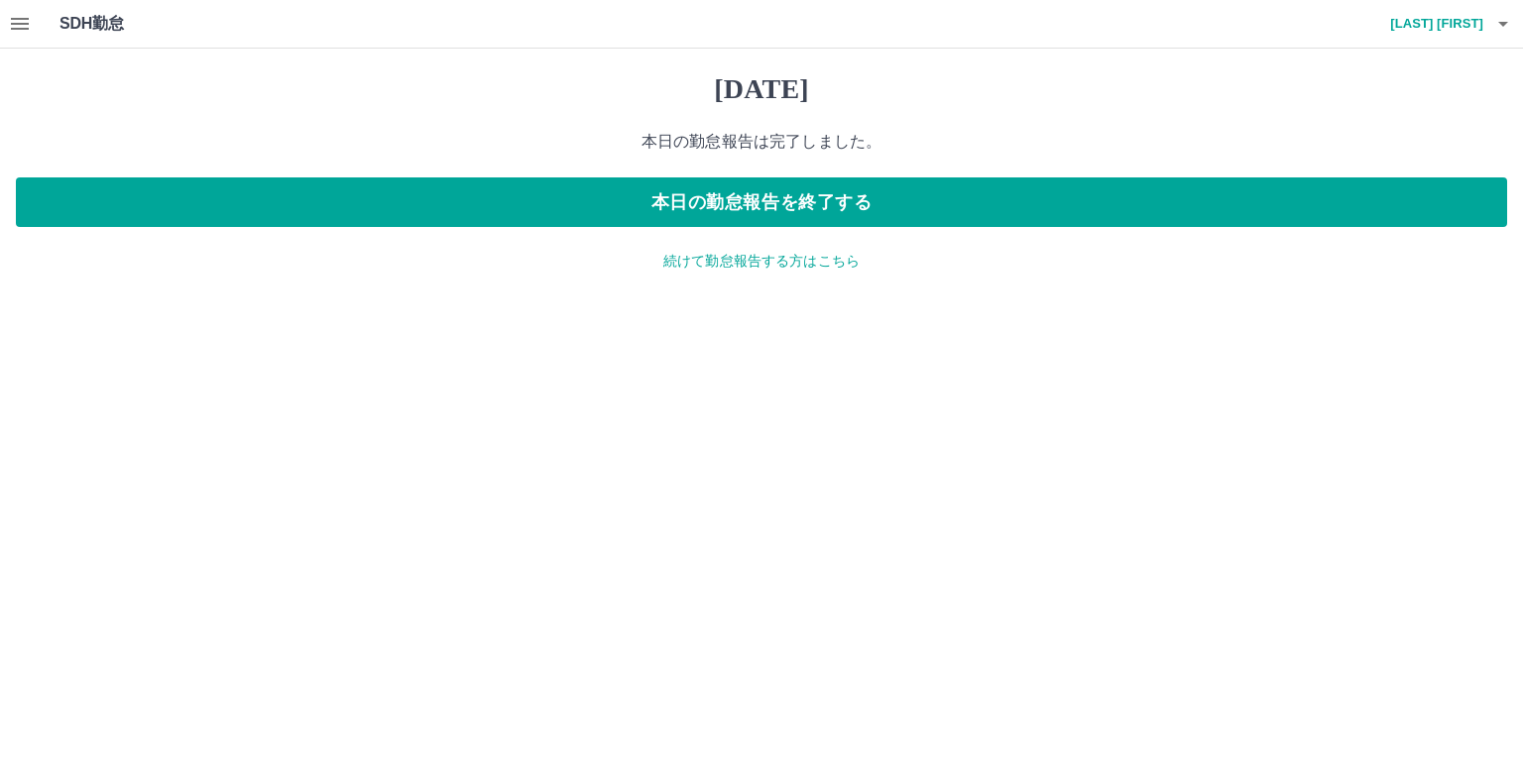 click on "続けて勤怠報告する方はこちら" at bounding box center [762, 261] 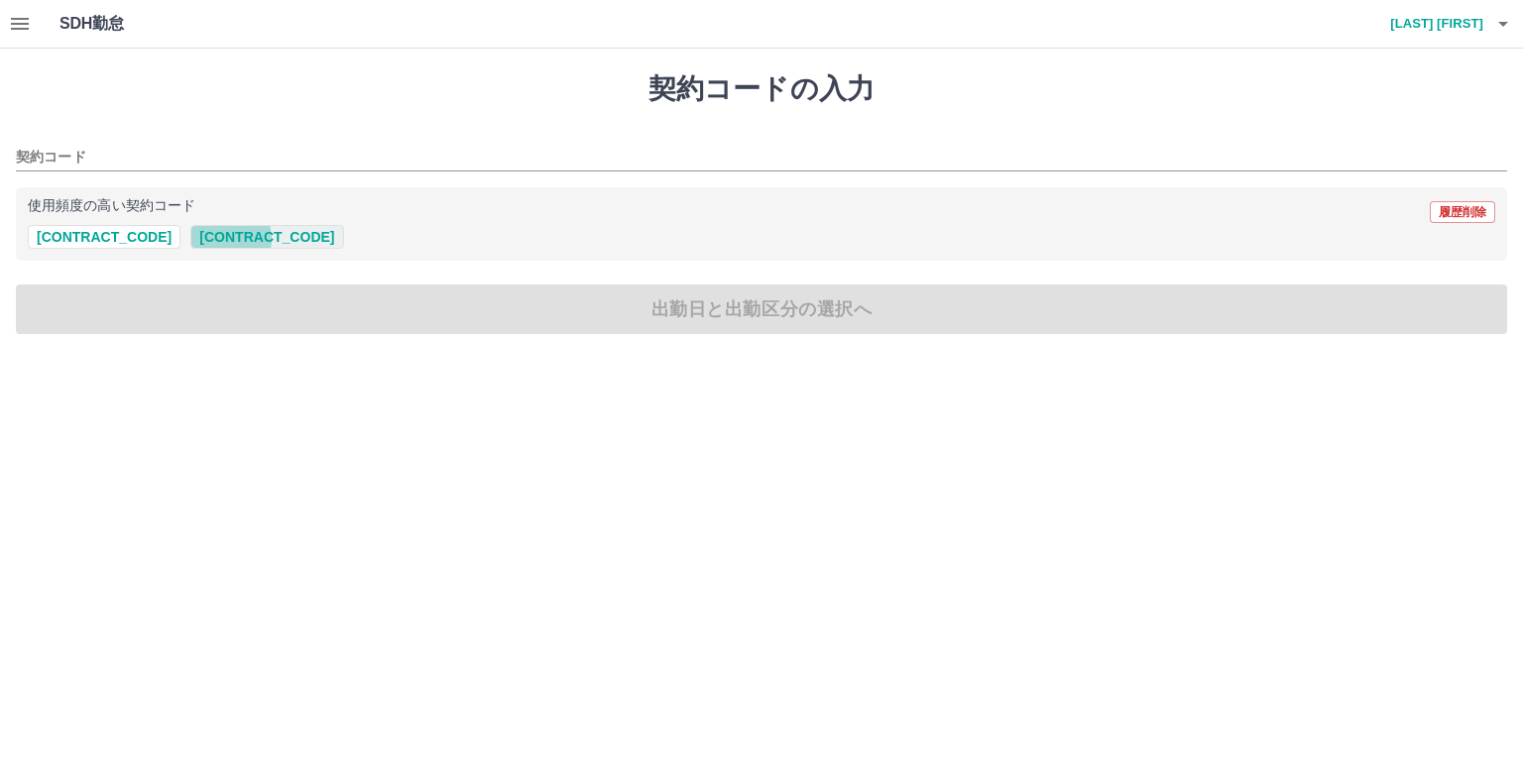 click on "[CONTRACT_CODE]" at bounding box center (267, 237) 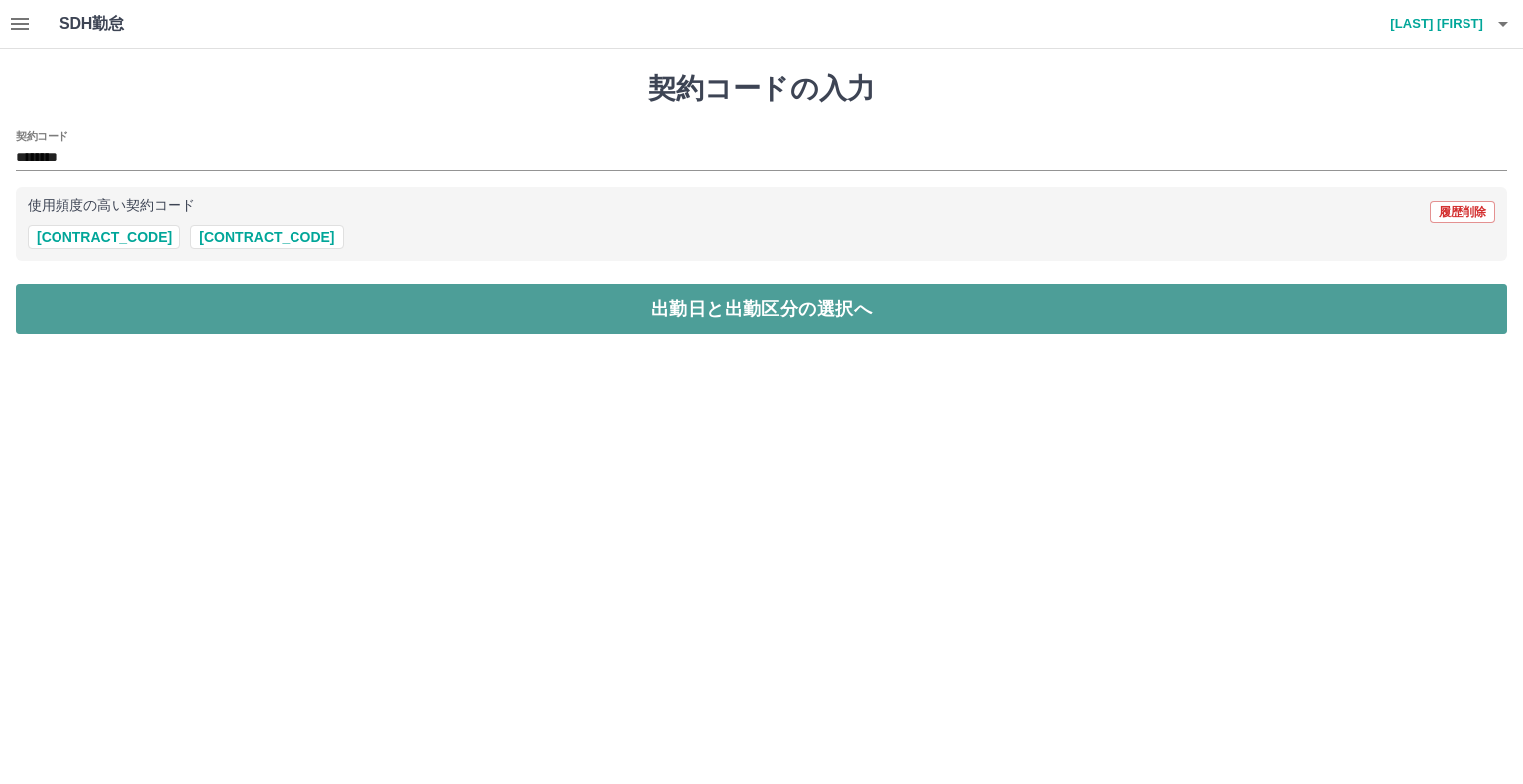 click on "出勤日と出勤区分の選択へ" at bounding box center [762, 309] 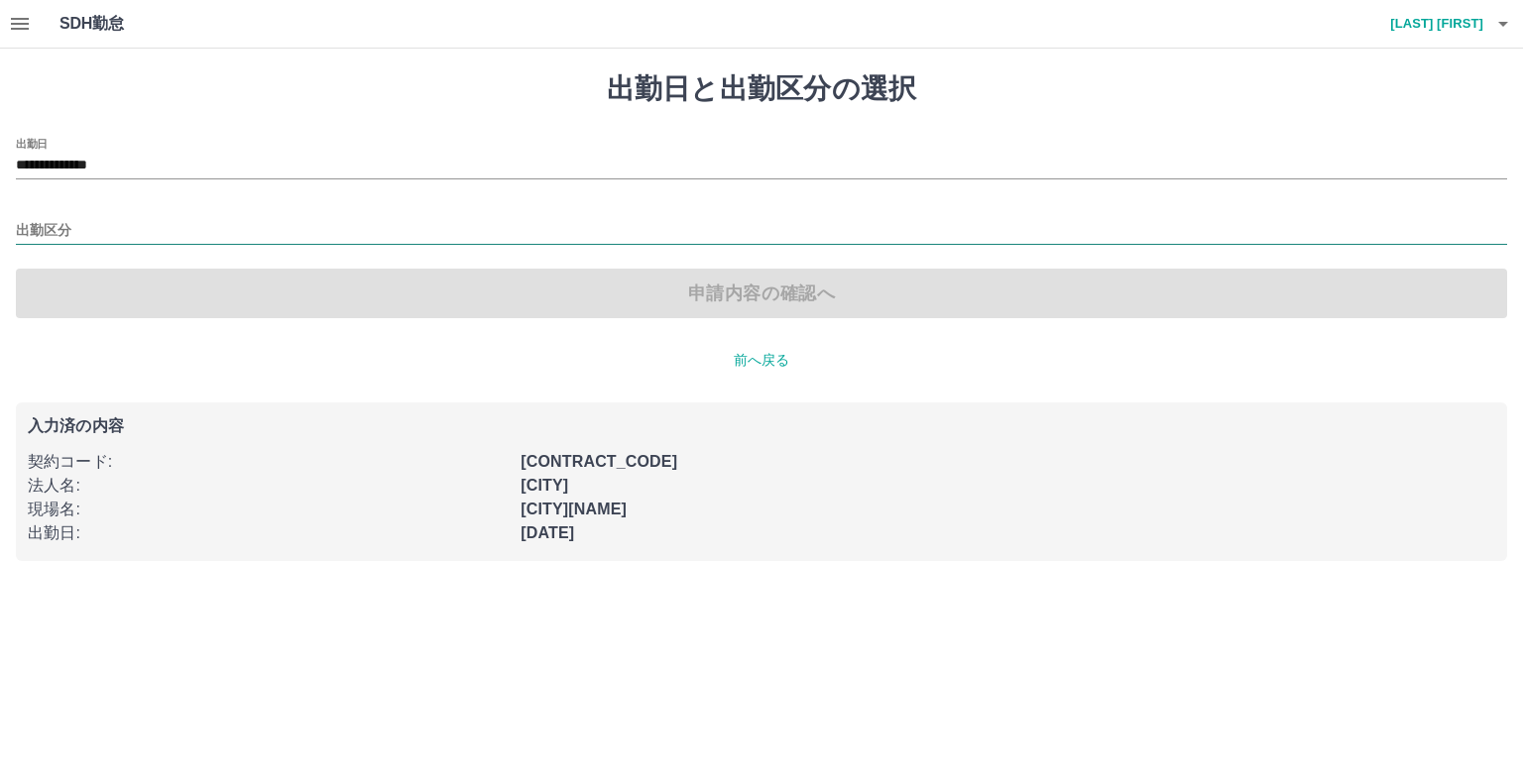 click on "出勤区分" at bounding box center [762, 231] 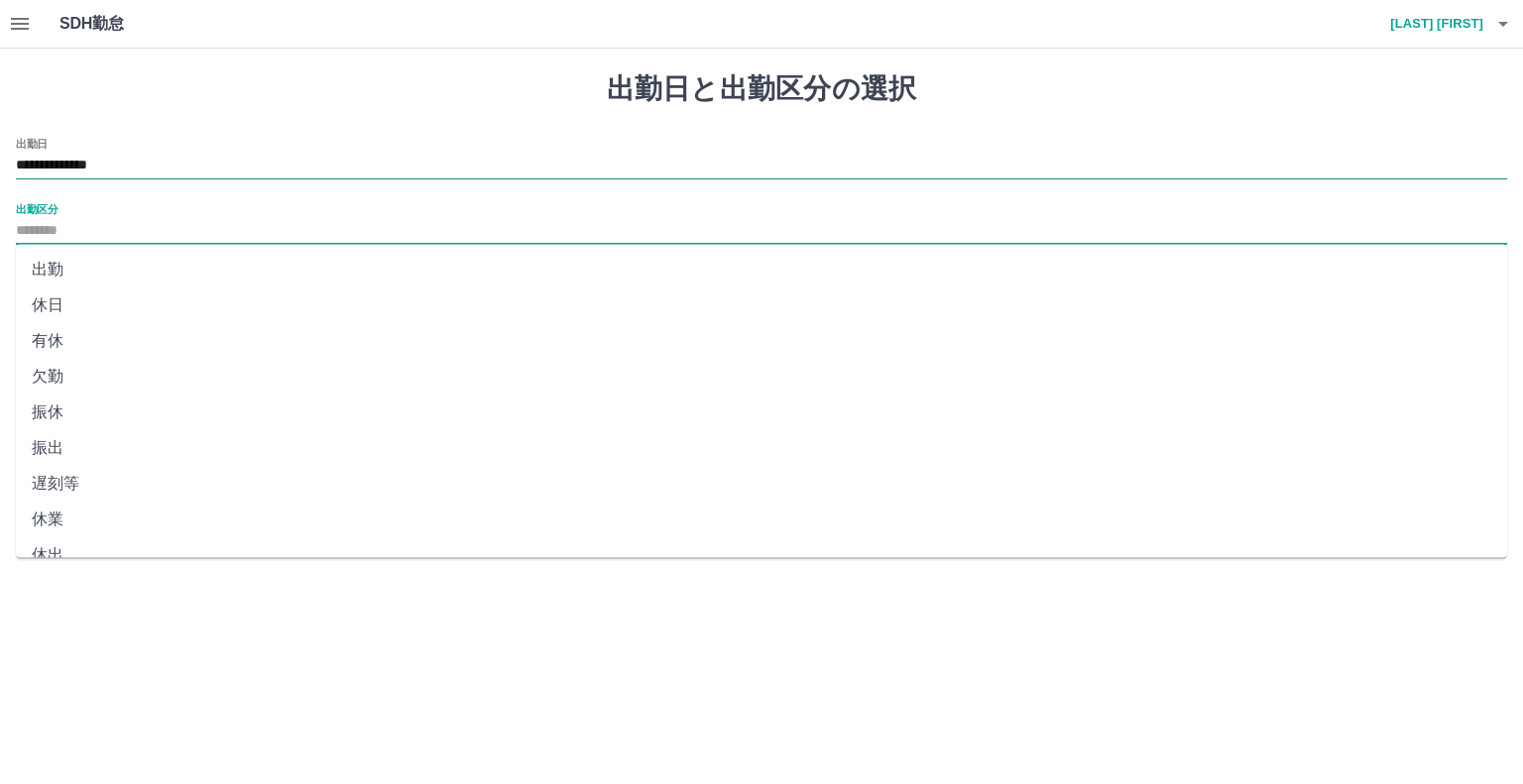 click on "**********" at bounding box center [762, 166] 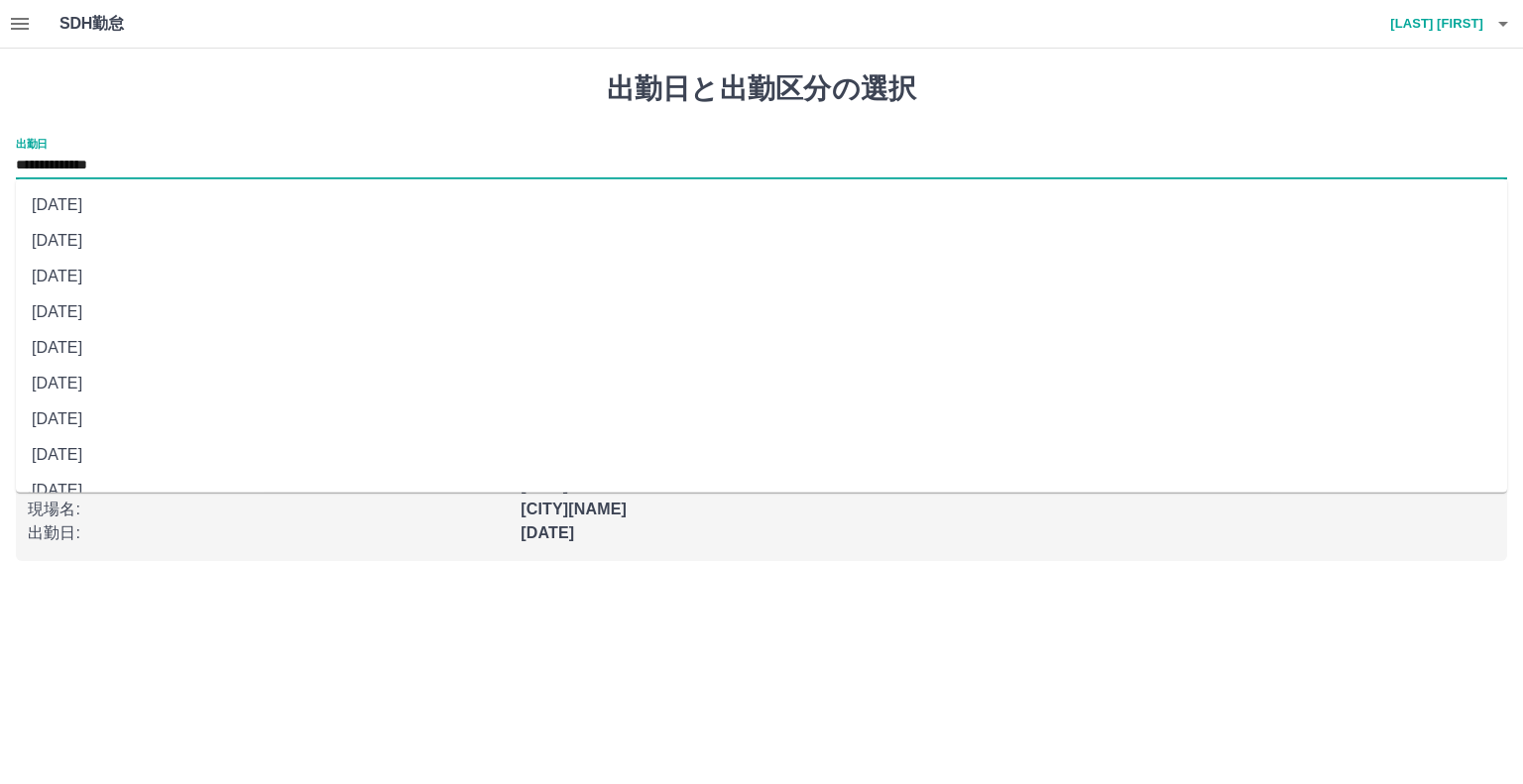 click on "[DATE]" at bounding box center [762, 277] 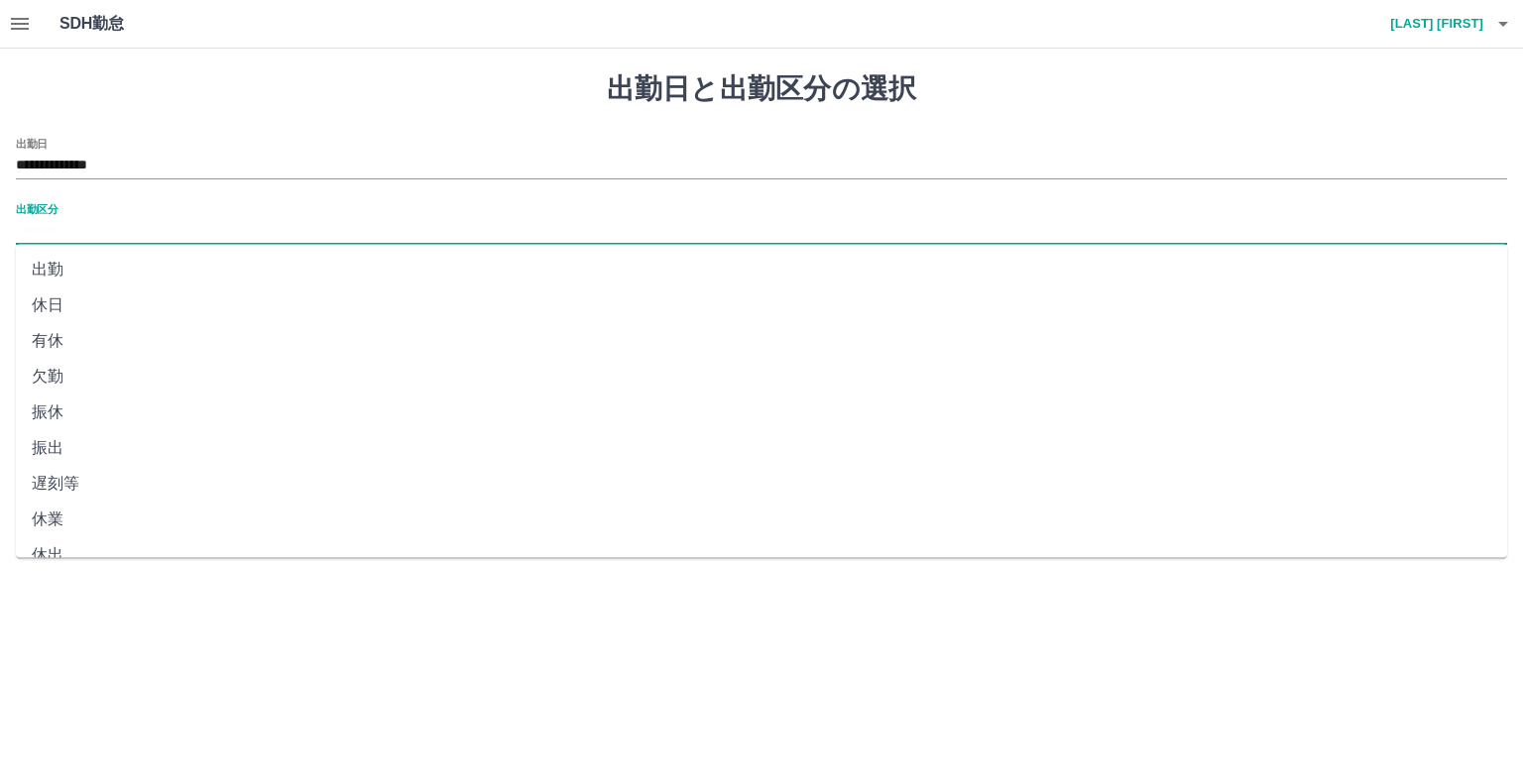 click on "出勤区分" at bounding box center (762, 231) 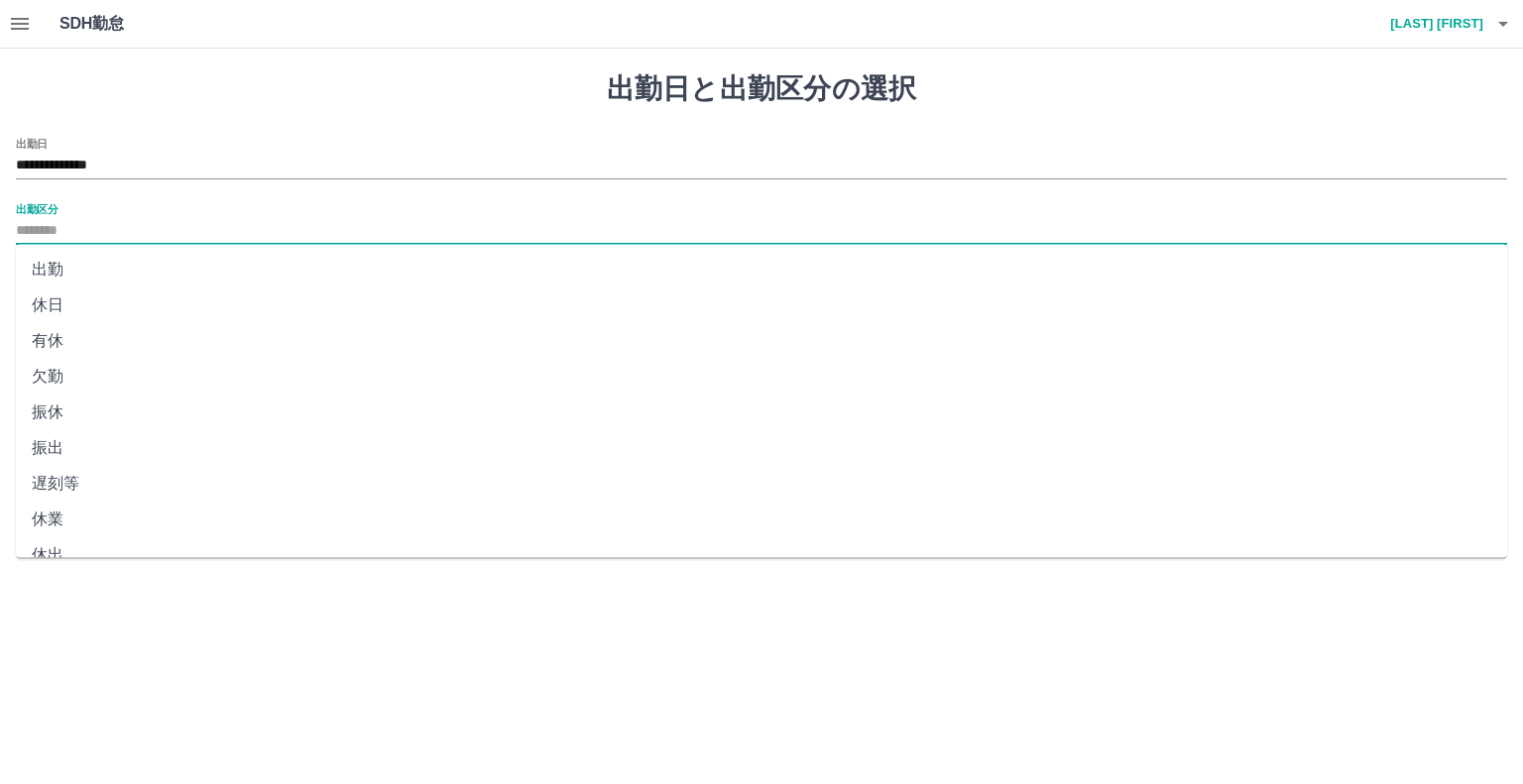 click on "有休" at bounding box center (762, 341) 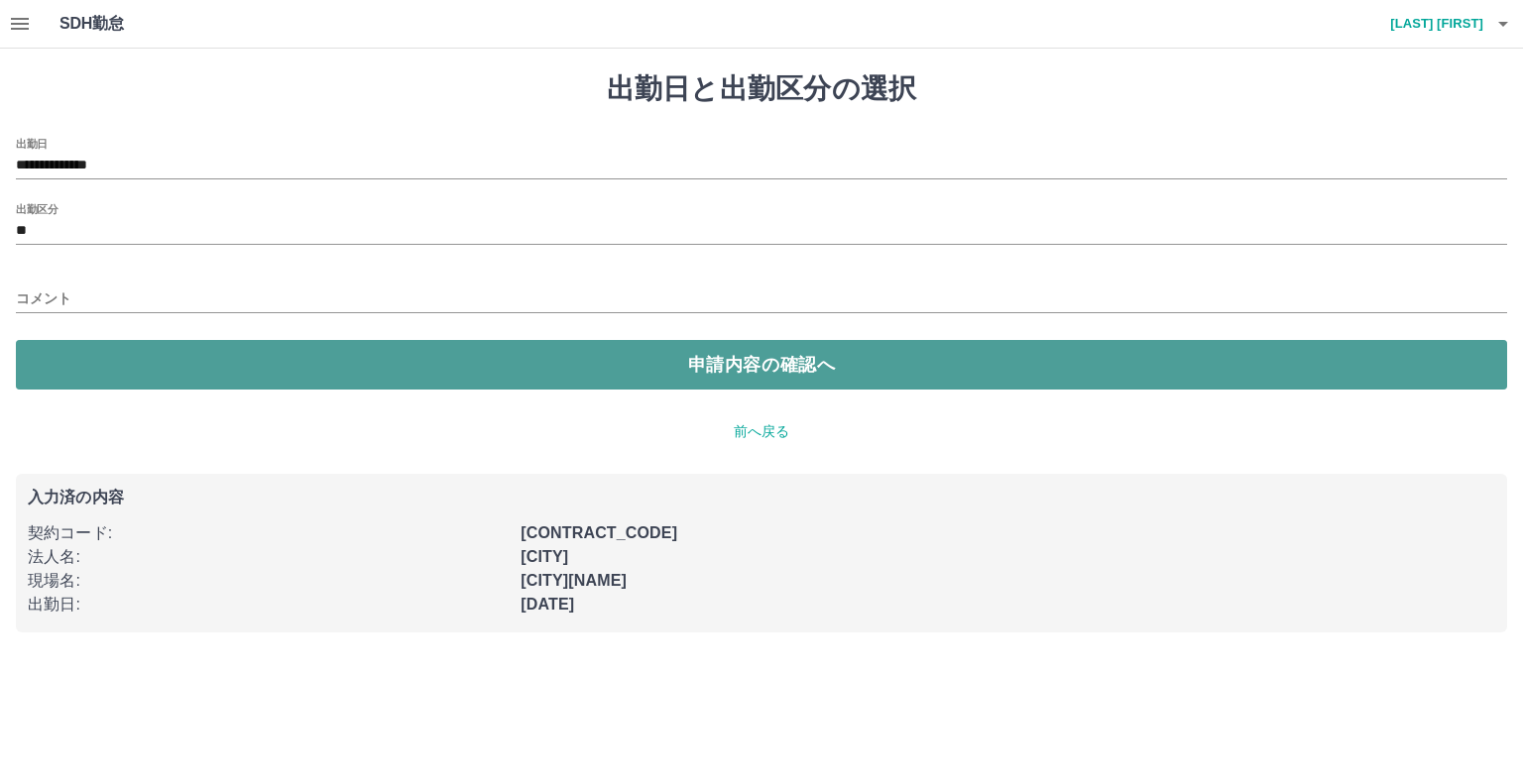 click on "申請内容の確認へ" at bounding box center [762, 365] 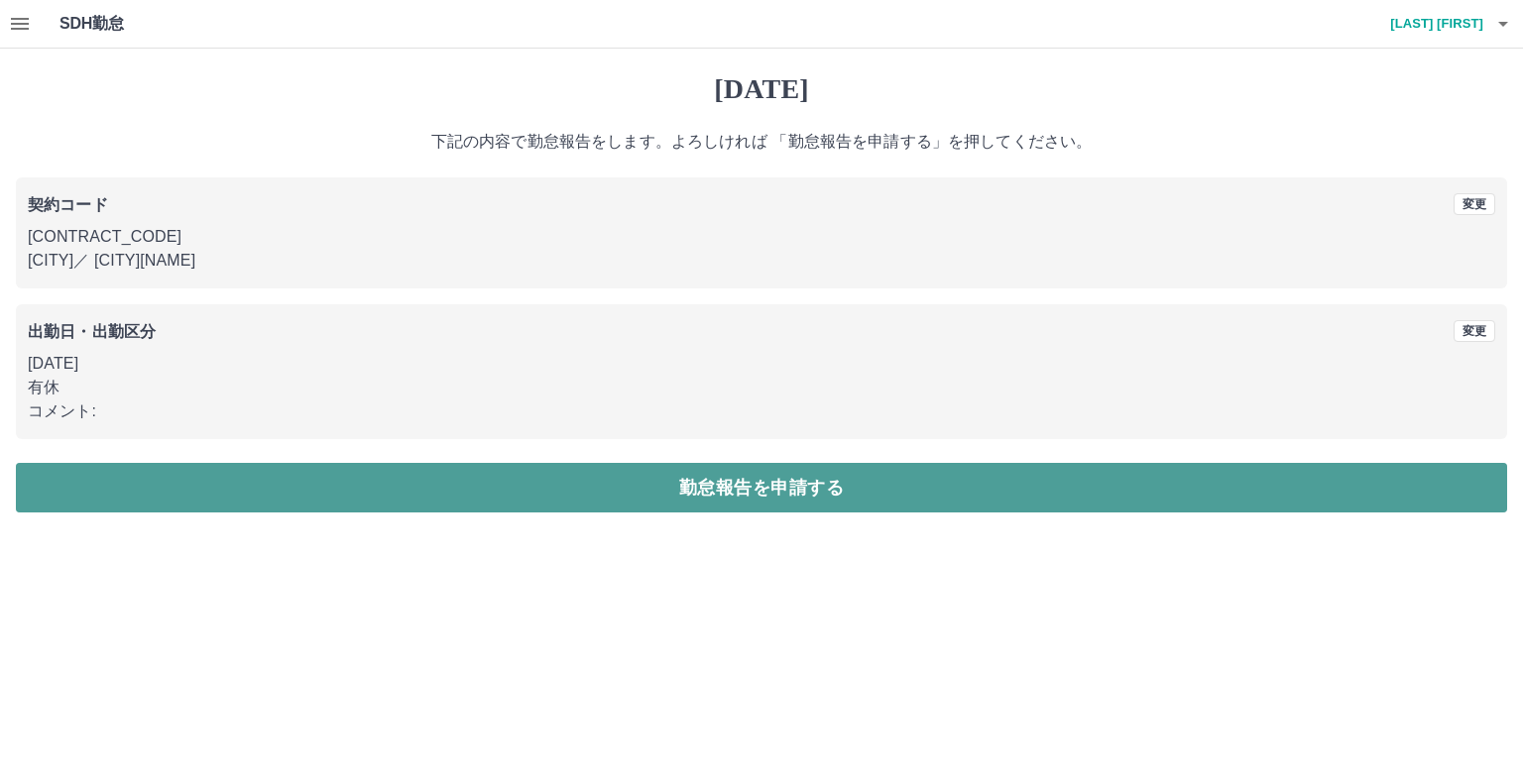 click on "勤怠報告を申請する" at bounding box center [762, 488] 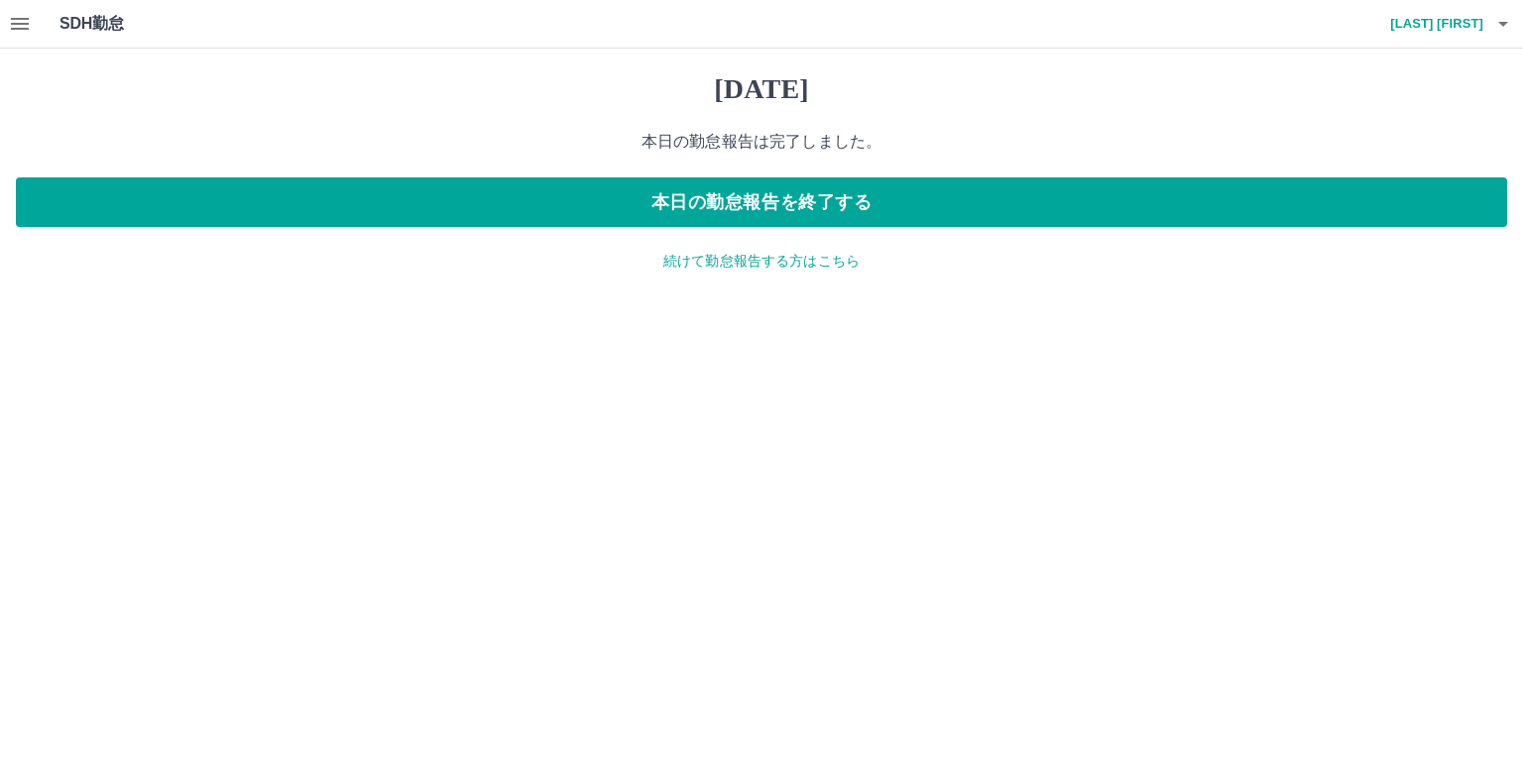 click on "続けて勤怠報告する方はこちら" at bounding box center (762, 261) 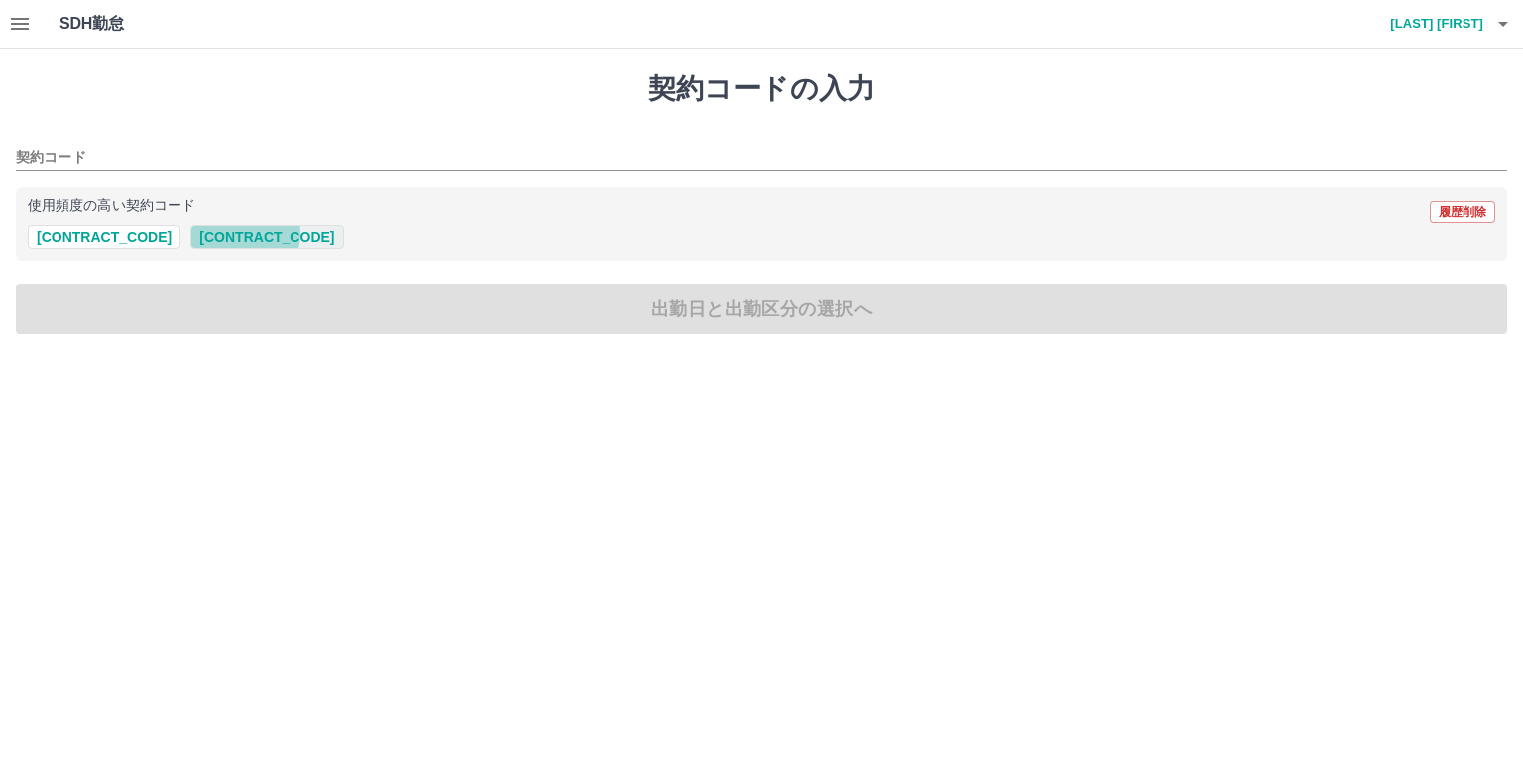 click on "[CONTRACT_CODE]" at bounding box center [267, 237] 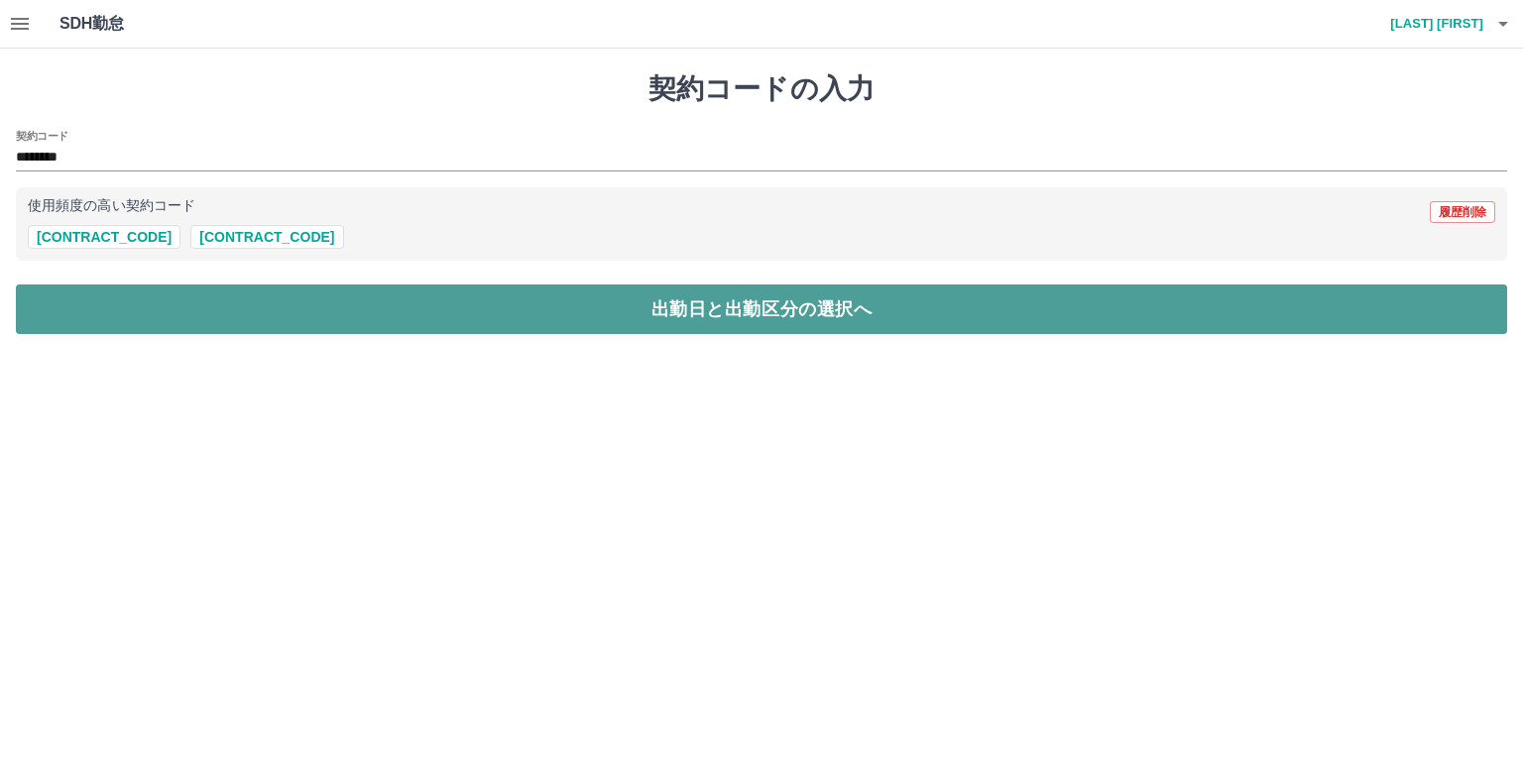 click on "出勤日と出勤区分の選択へ" at bounding box center (762, 309) 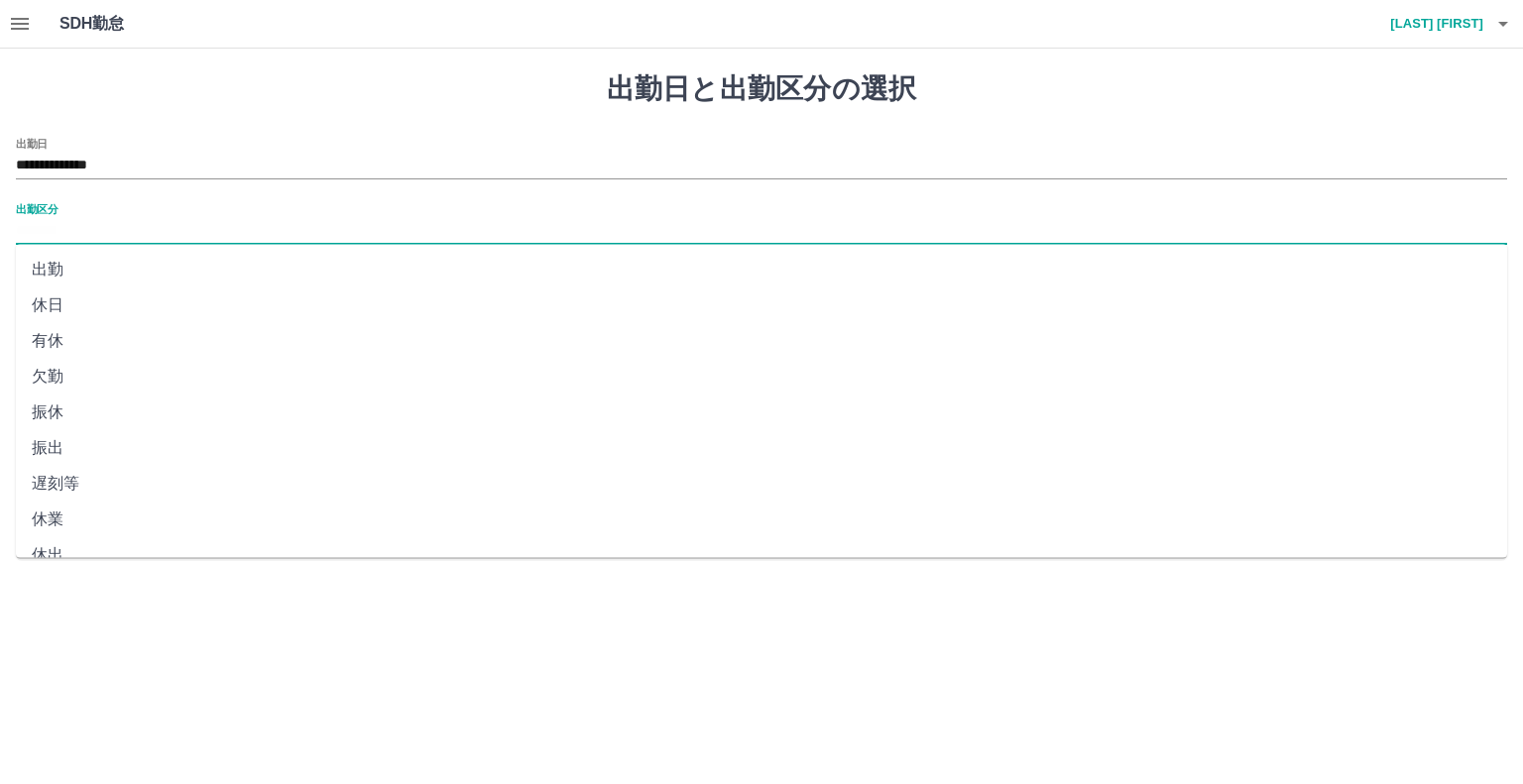 click on "出勤区分" at bounding box center (762, 231) 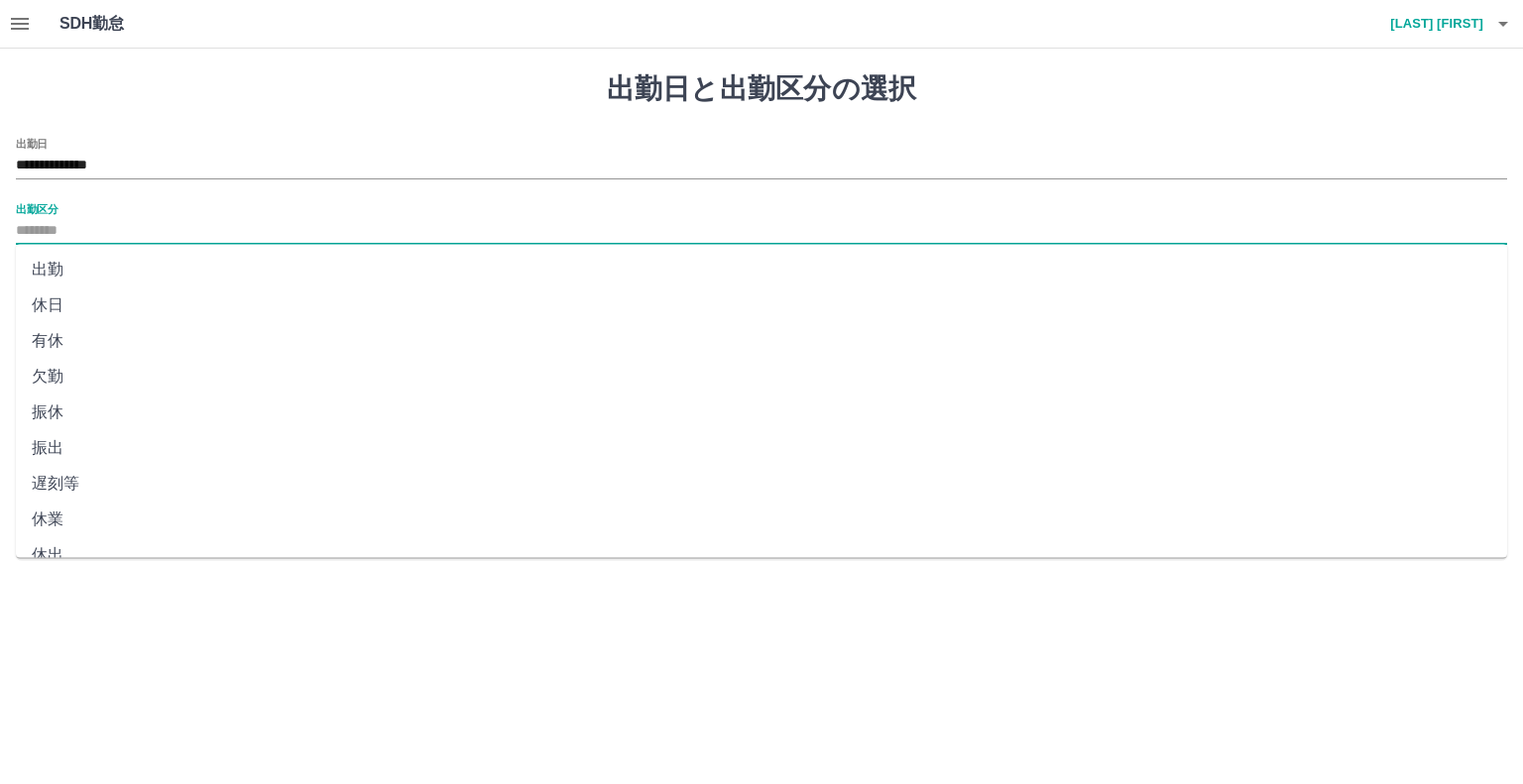 click on "出勤" at bounding box center [762, 270] 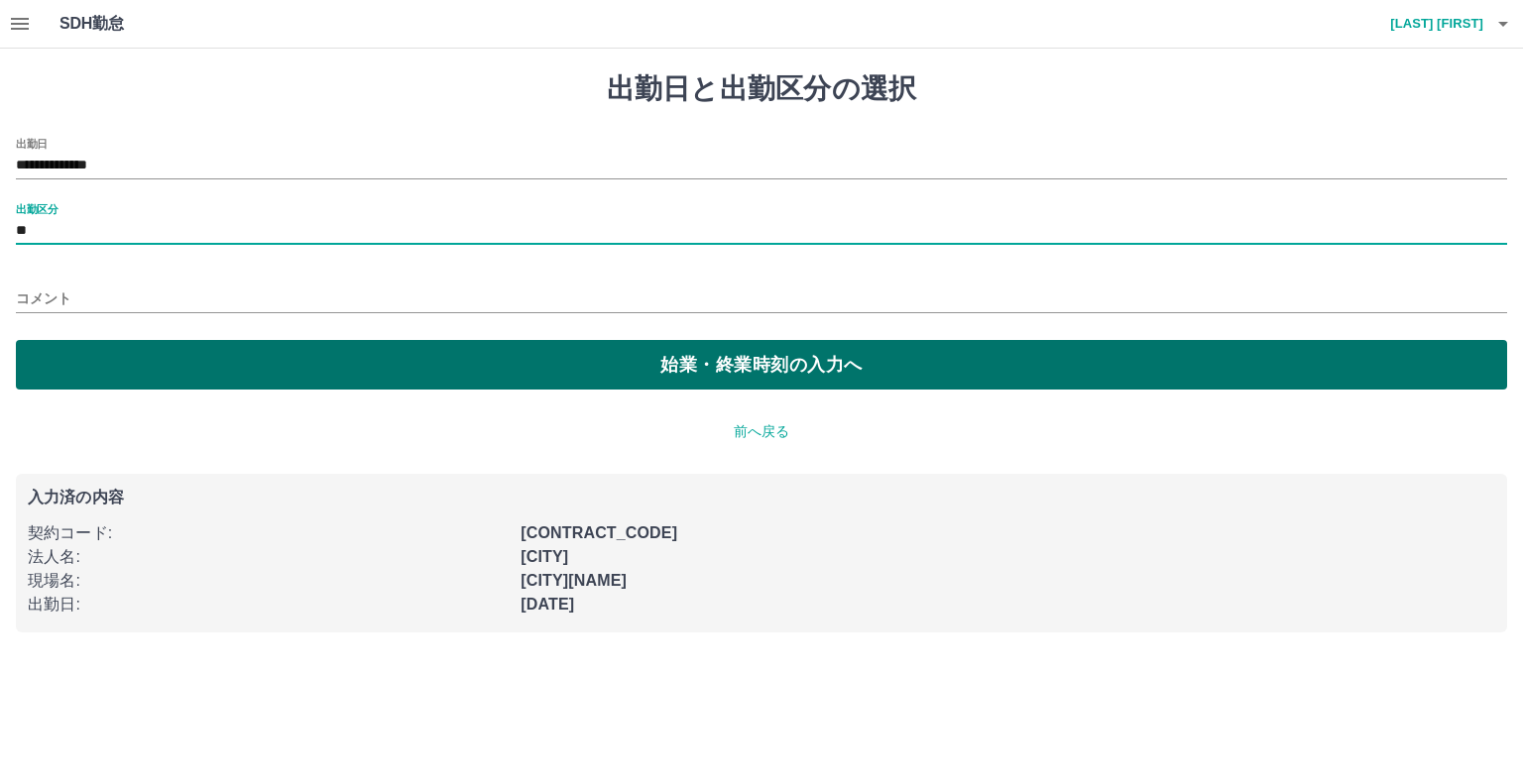 click on "始業・終業時刻の入力へ" at bounding box center (762, 365) 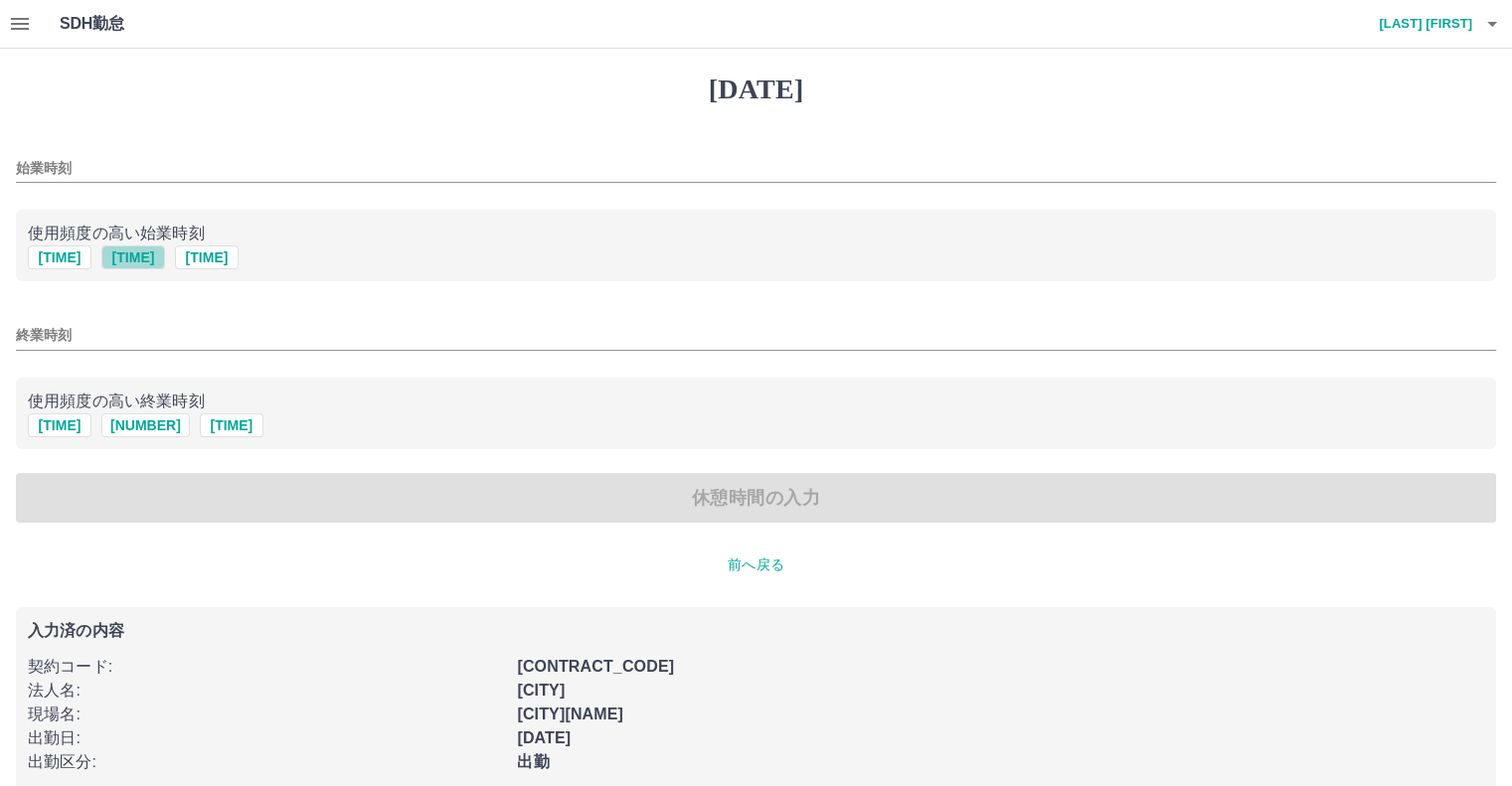 click on "[TIME]" at bounding box center [133, 257] 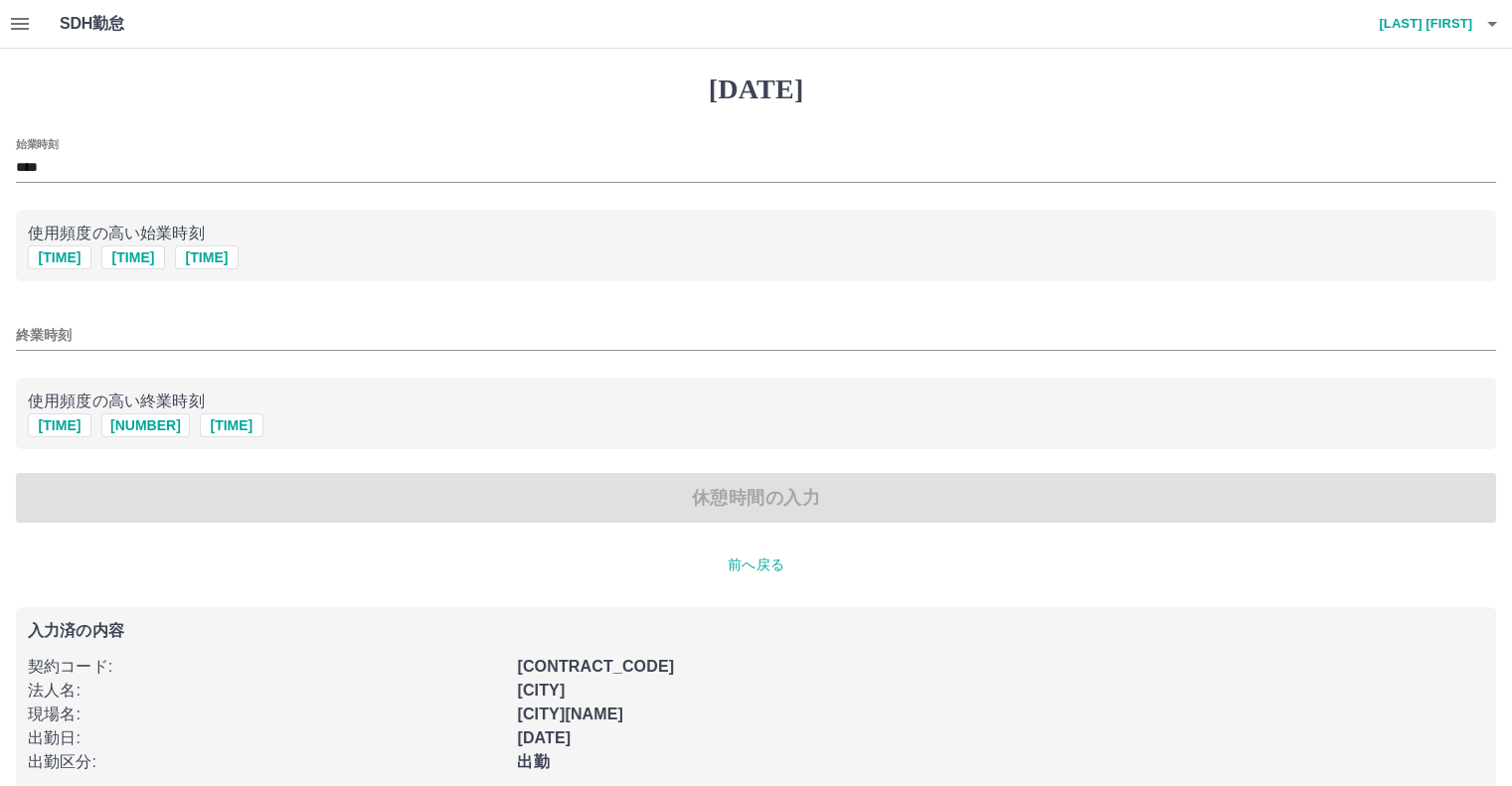 click on "終業時刻" at bounding box center (756, 335) 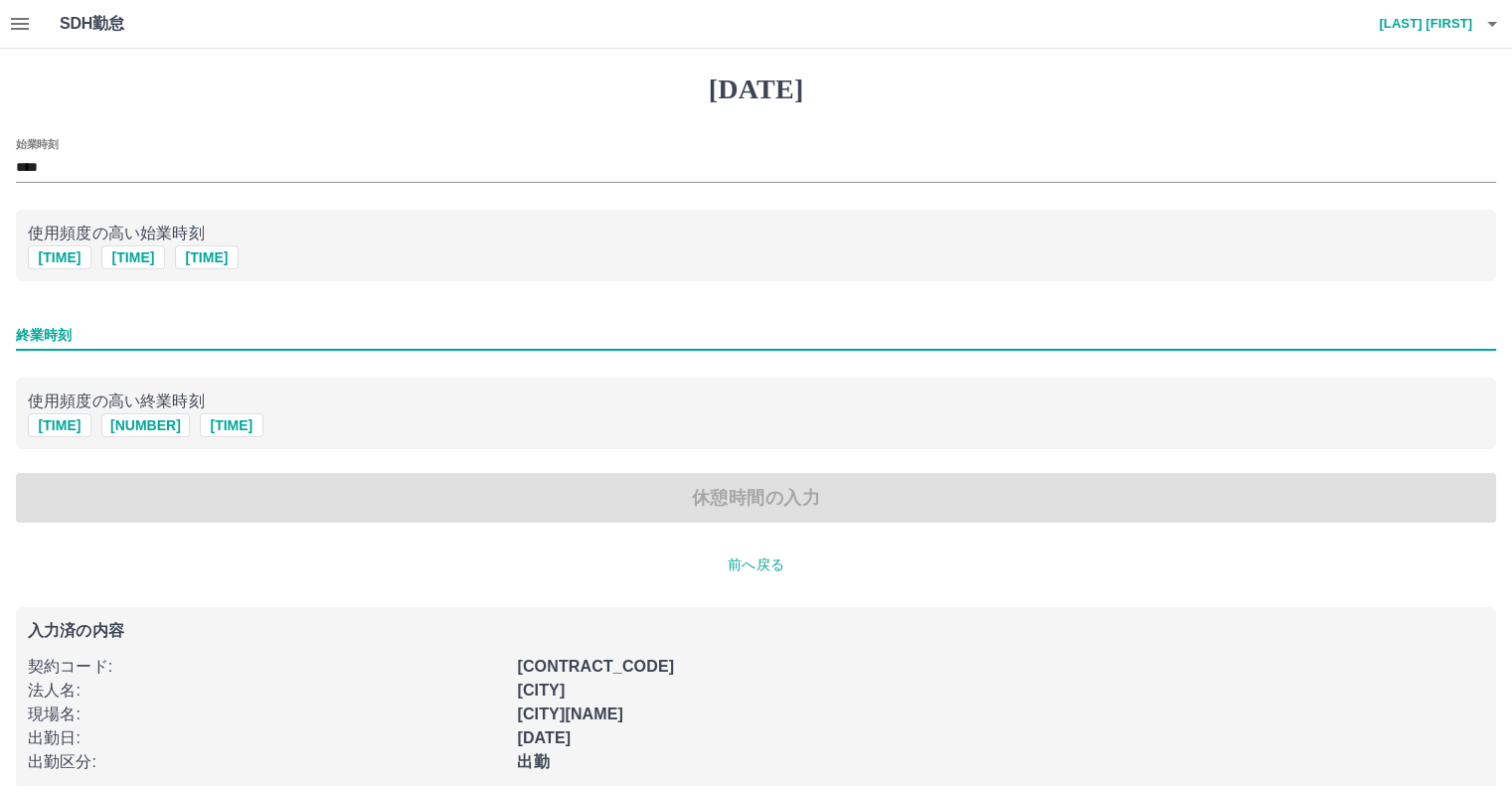 type on "****" 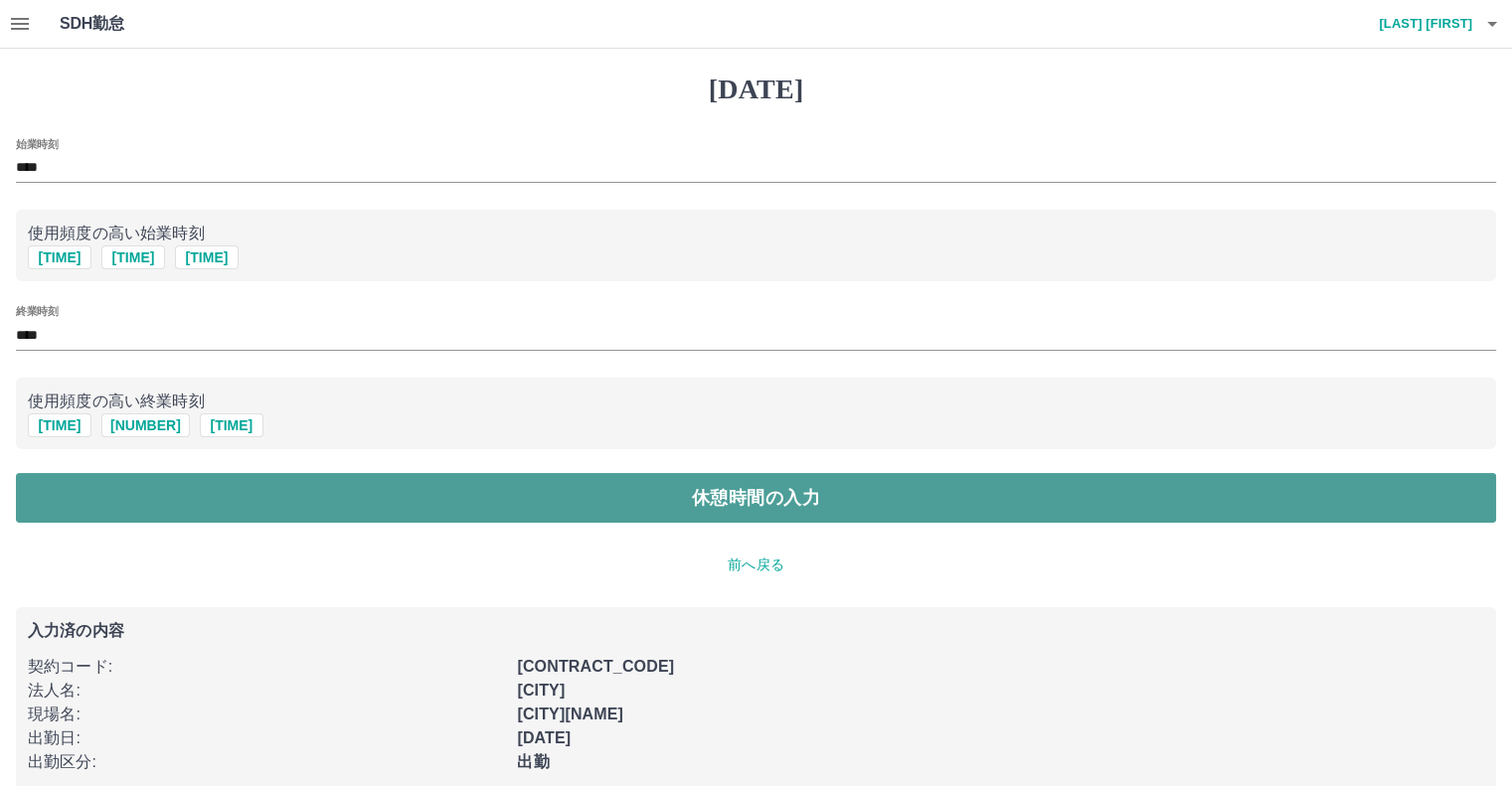 click on "休憩時間の入力" at bounding box center [756, 498] 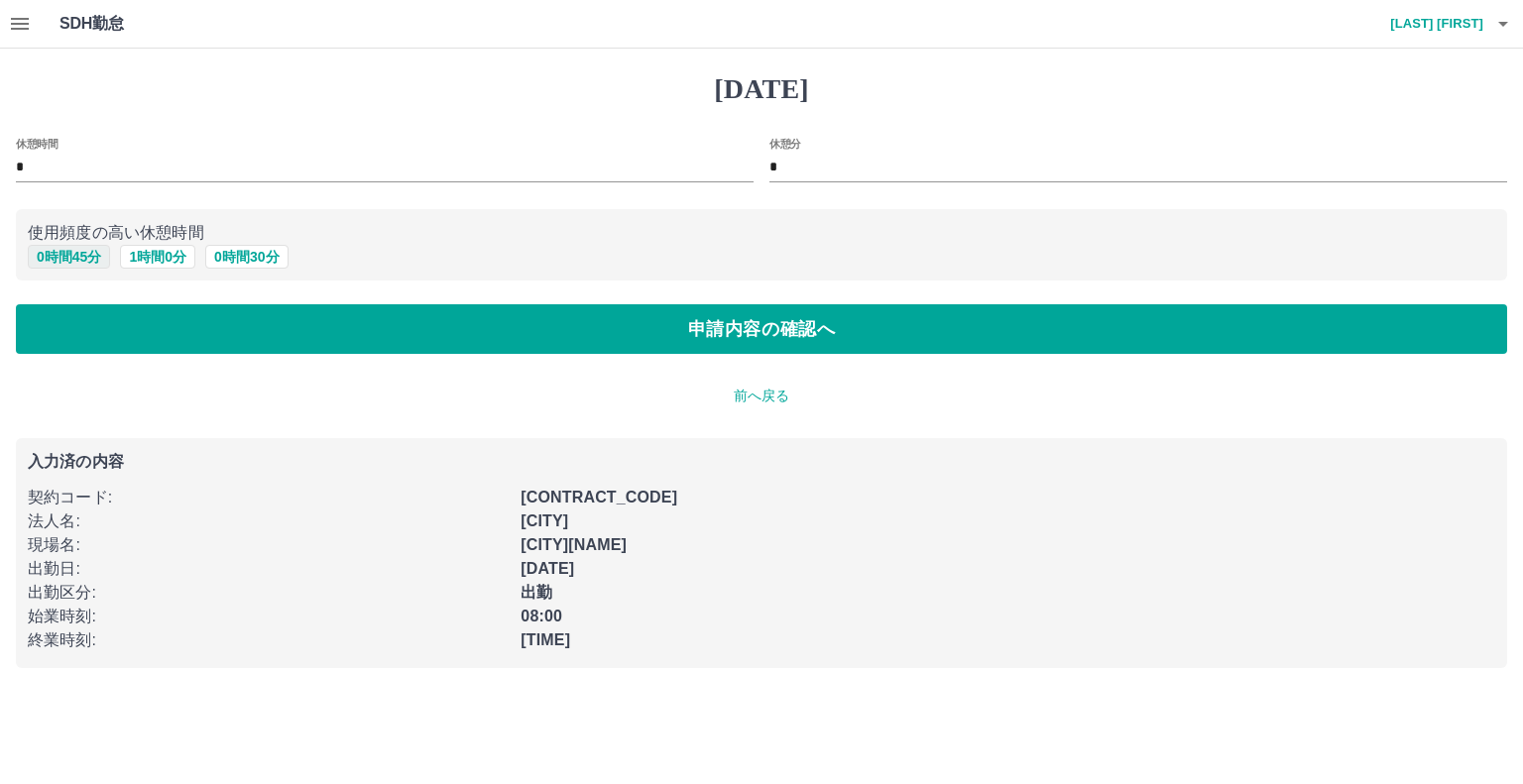 click on "0 時間 45 分" at bounding box center (68, 257) 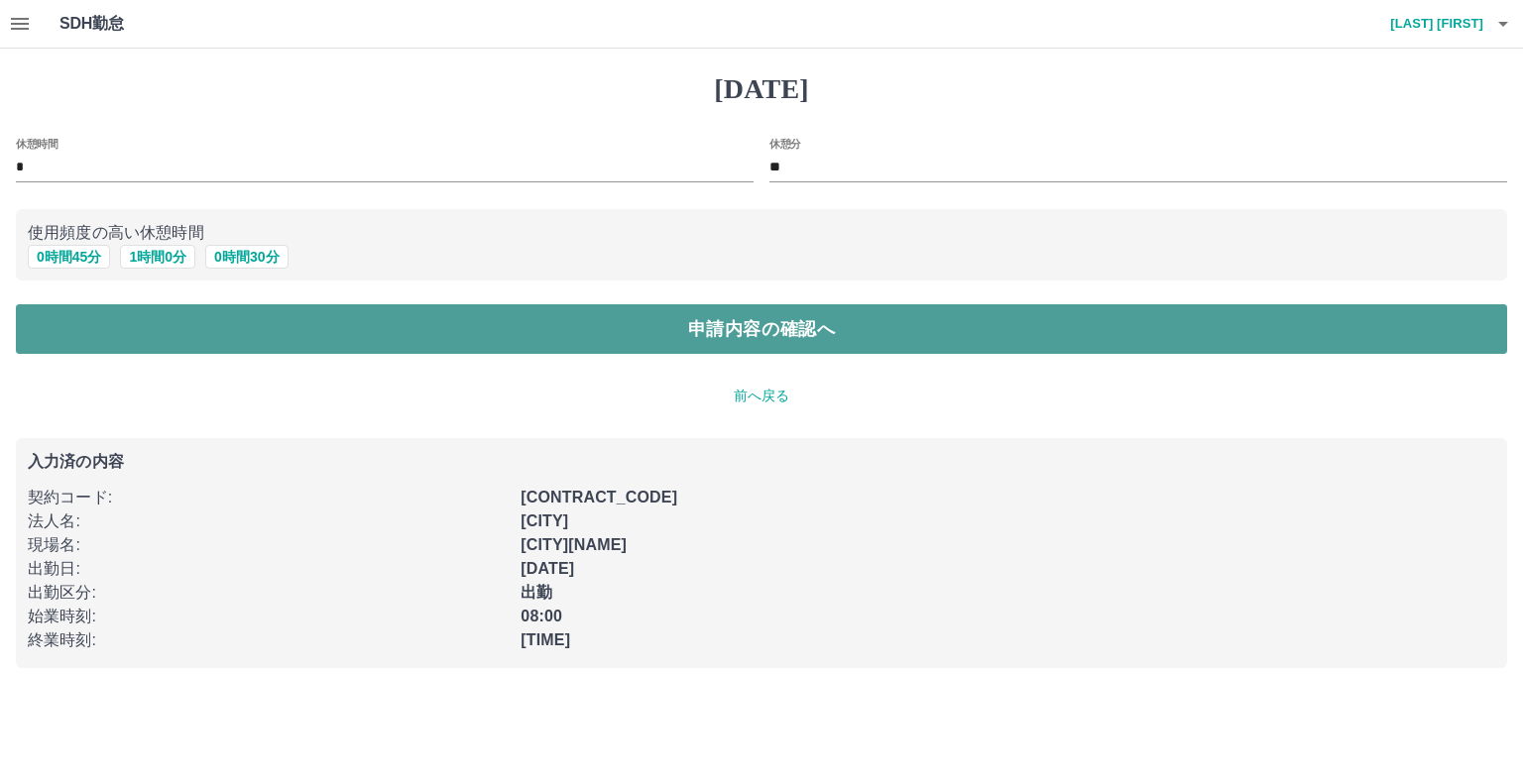 click on "申請内容の確認へ" at bounding box center [762, 329] 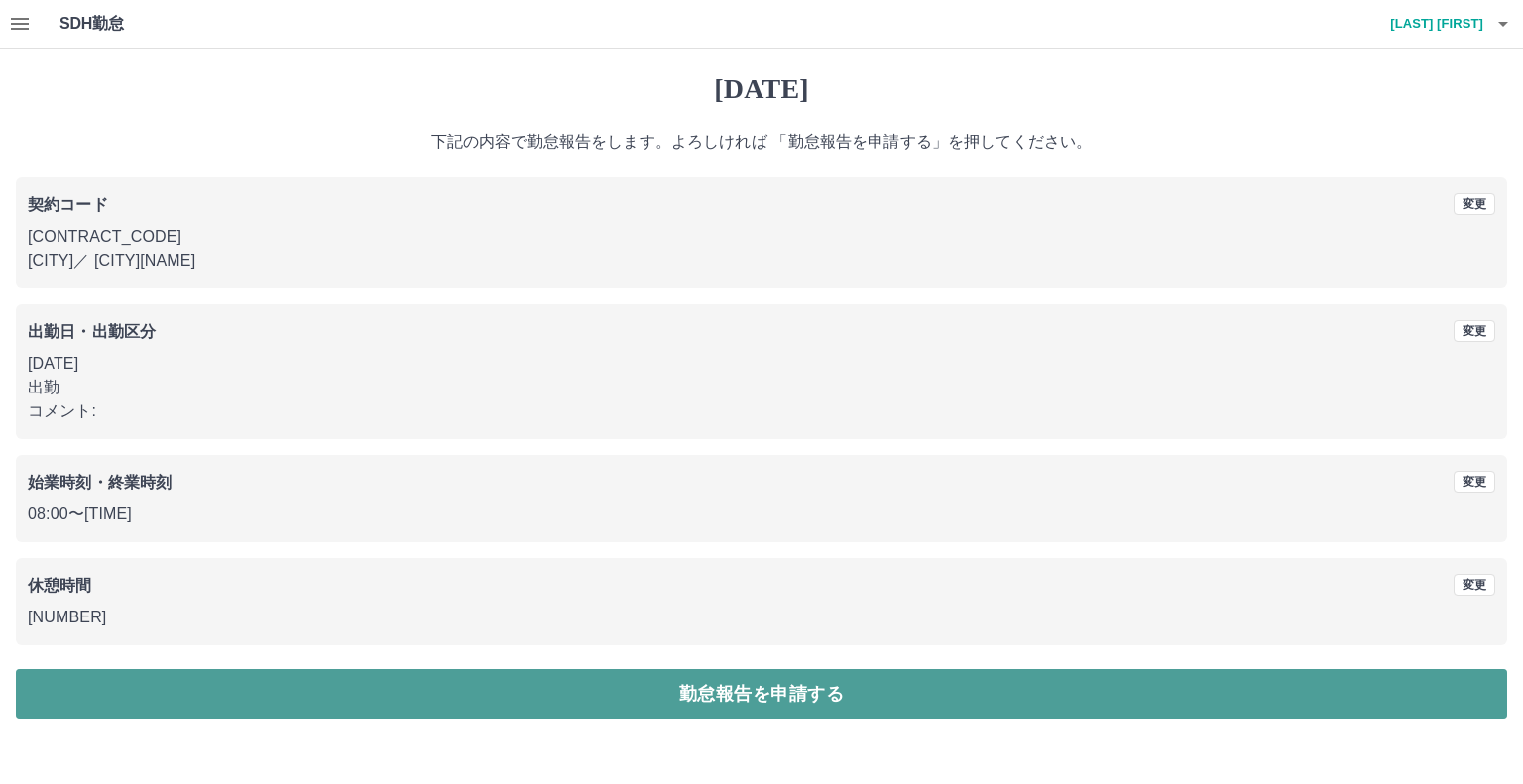 click on "勤怠報告を申請する" at bounding box center [762, 694] 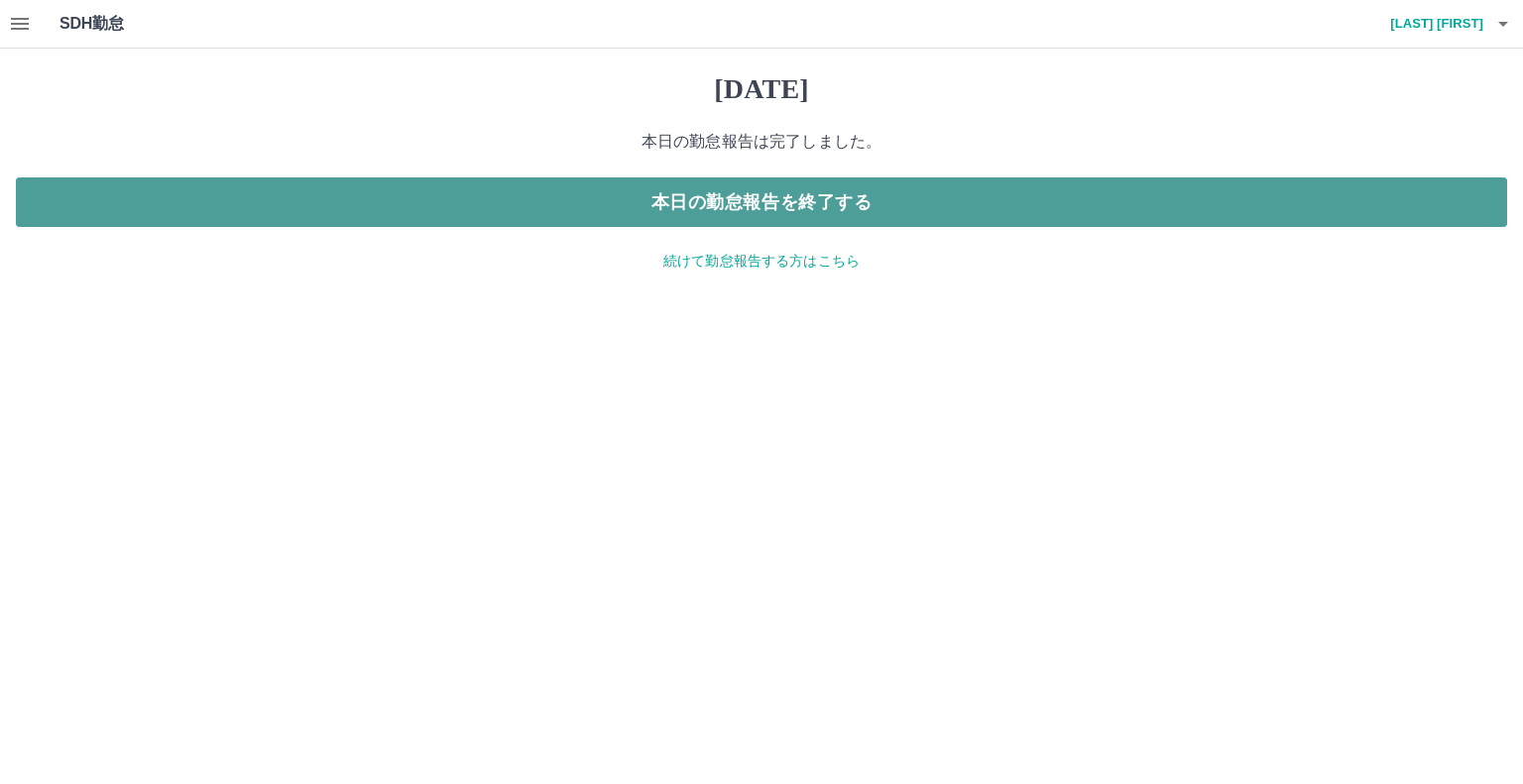 click on "本日の勤怠報告を終了する" at bounding box center (762, 202) 